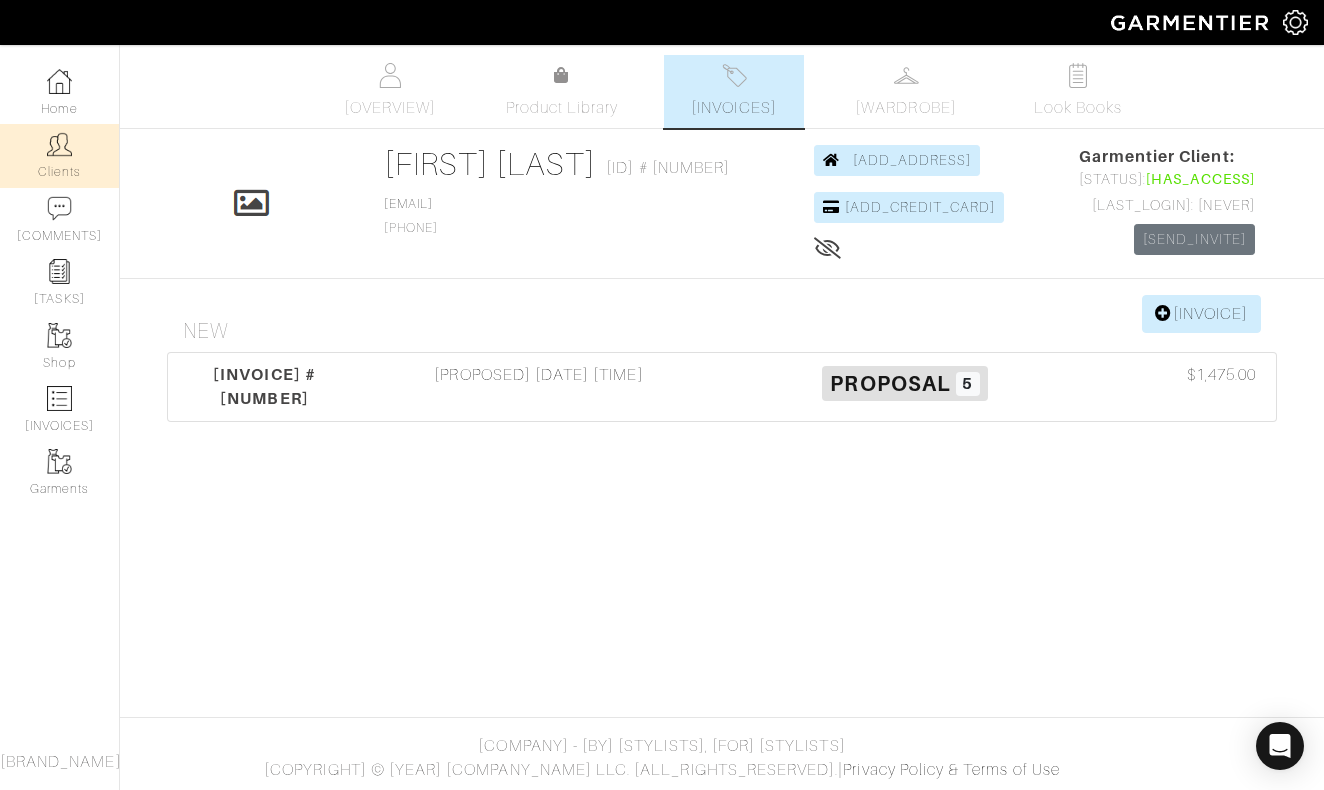 scroll, scrollTop: 0, scrollLeft: 0, axis: both 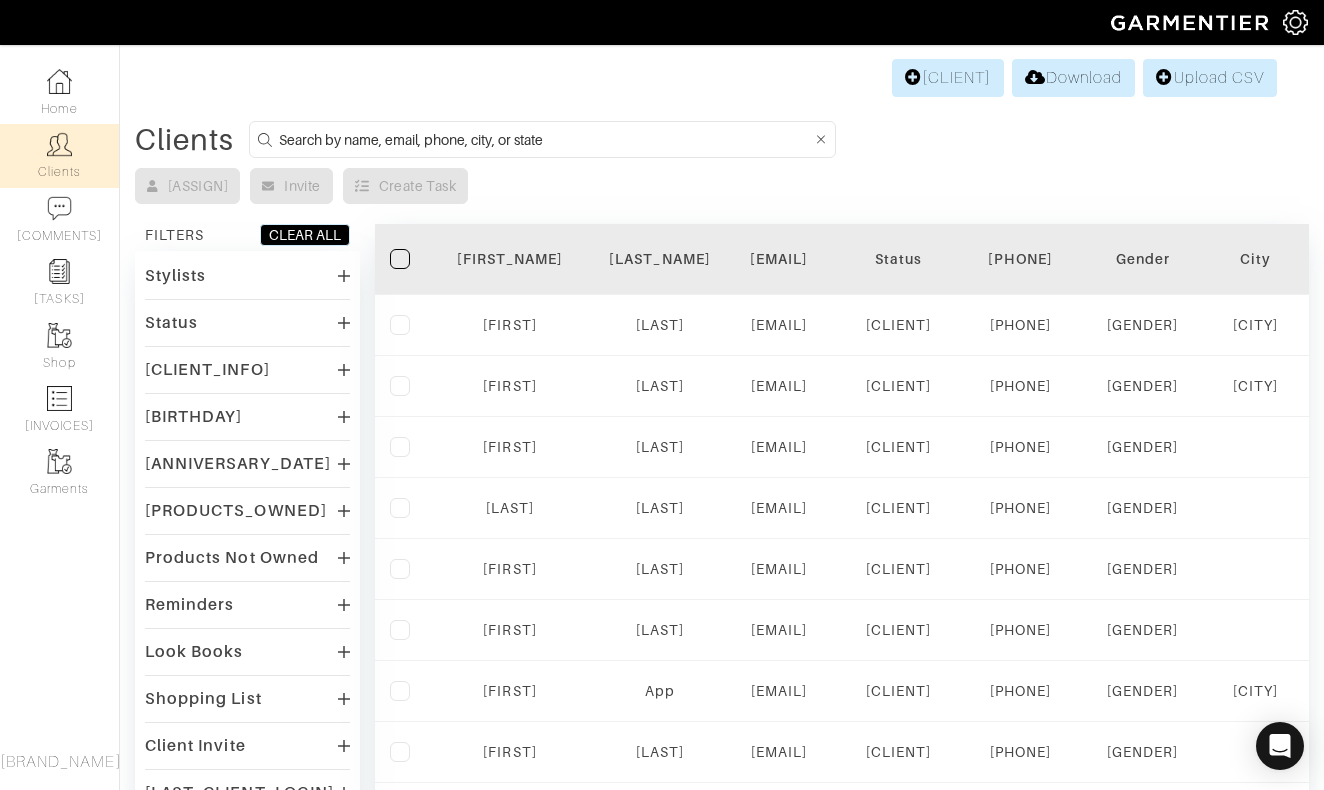 click at bounding box center (545, 139) 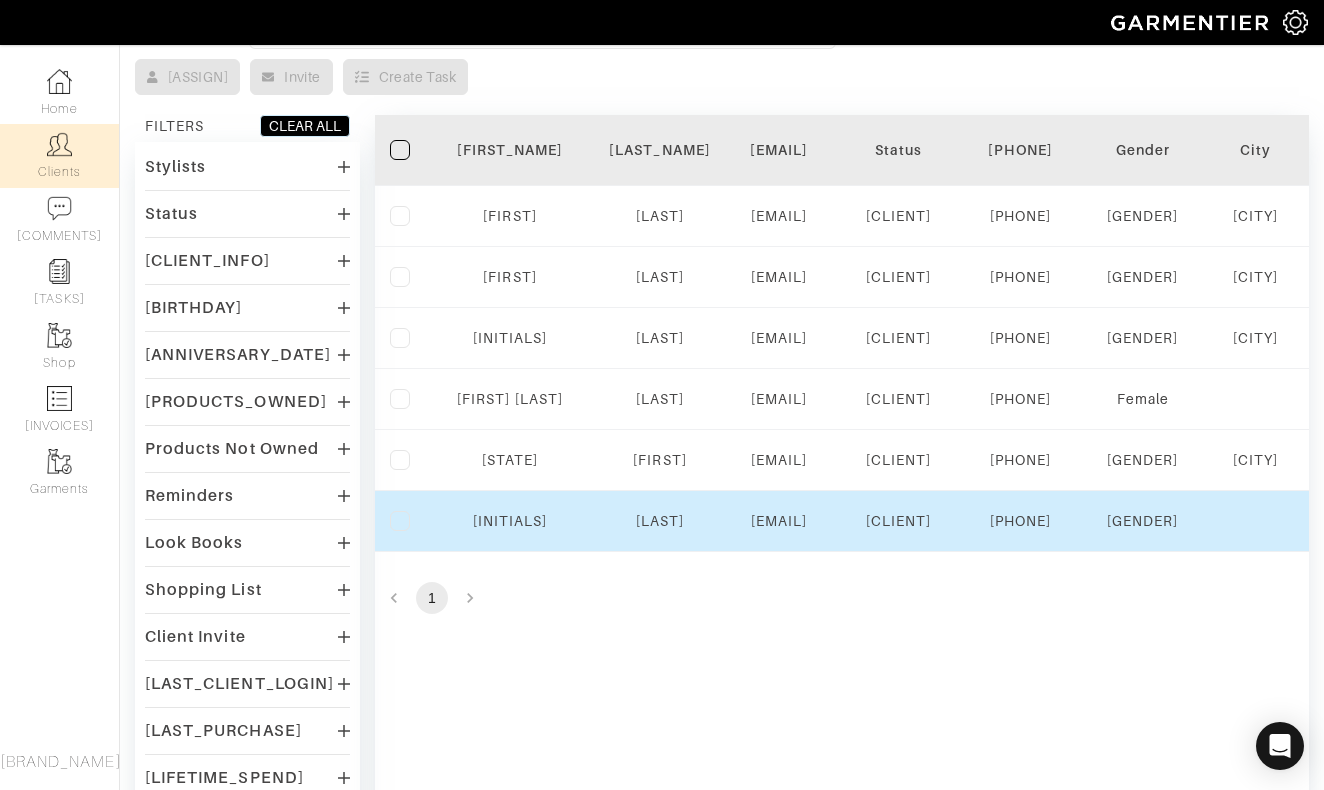 scroll, scrollTop: 85, scrollLeft: 0, axis: vertical 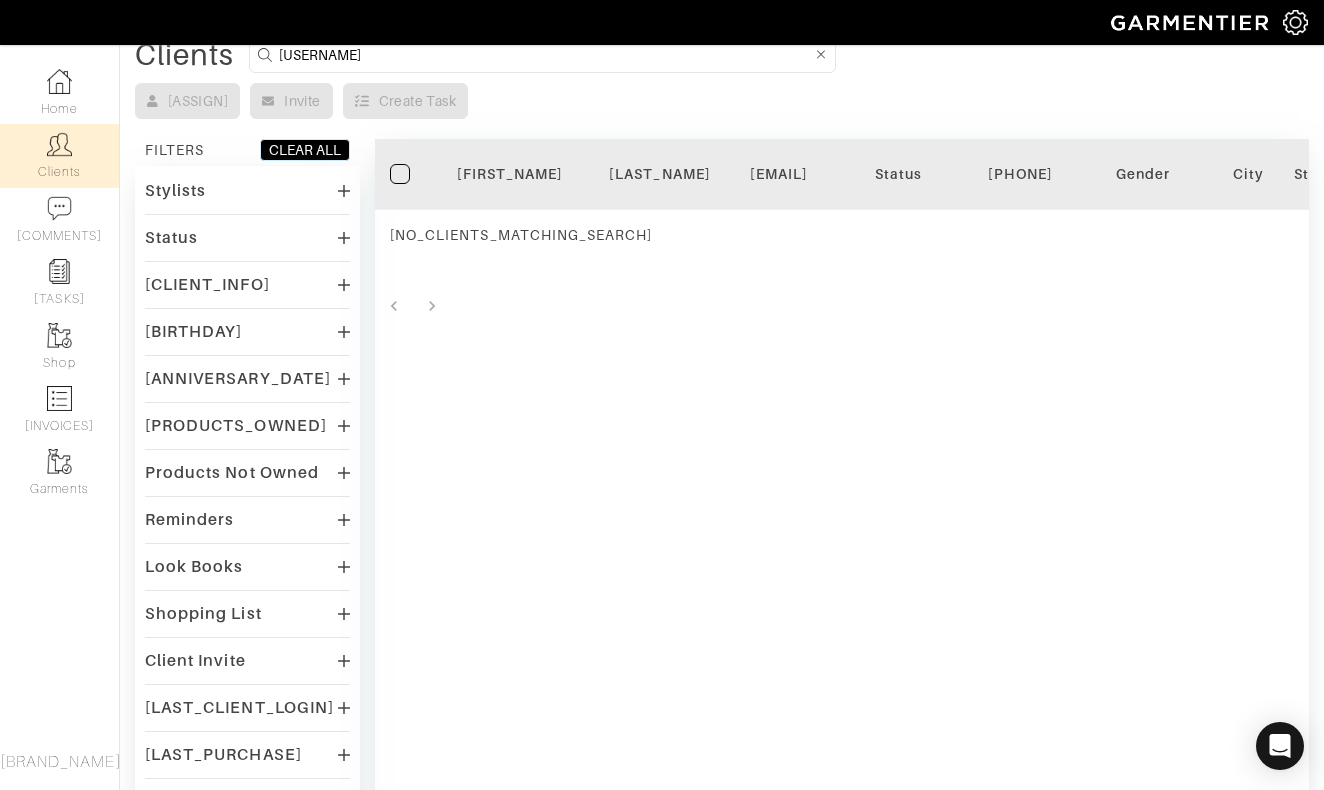 click on "air" at bounding box center [545, 54] 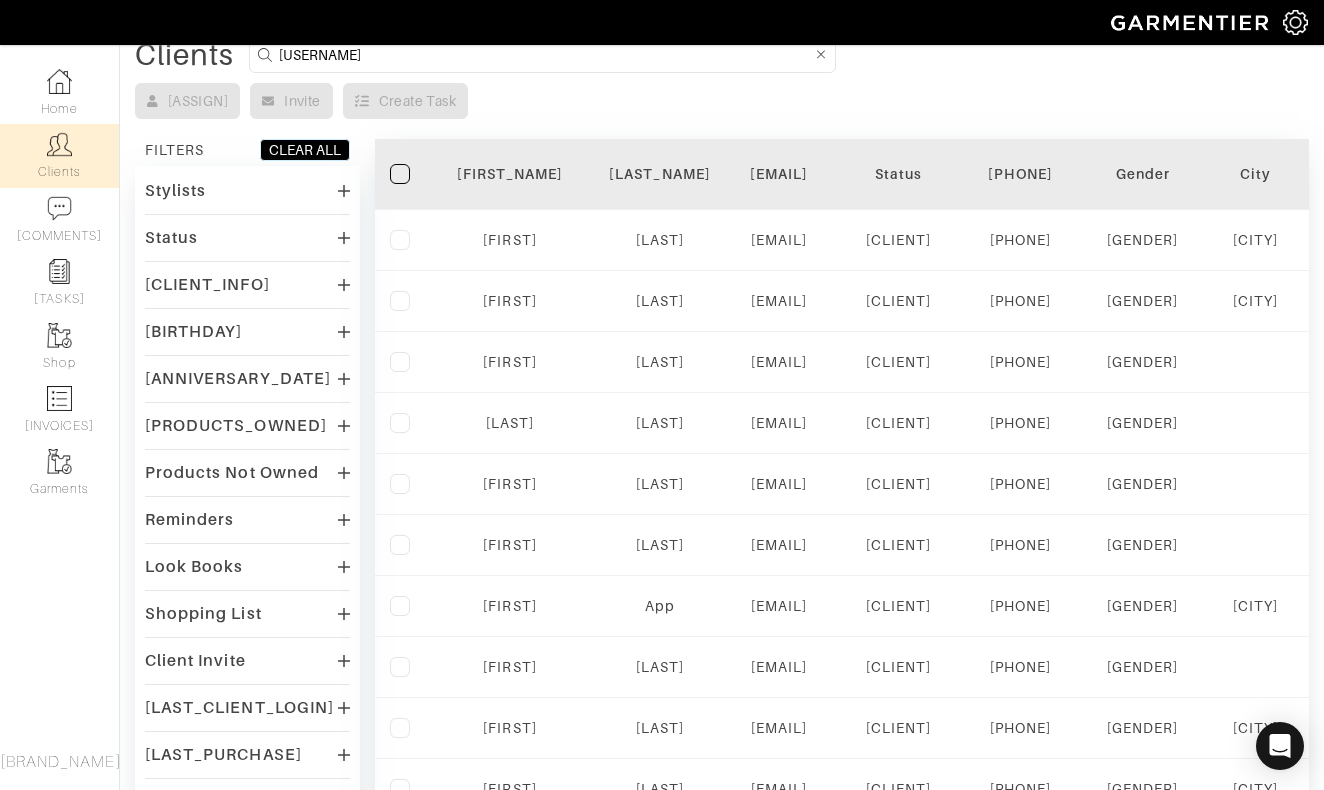 type on "anirban" 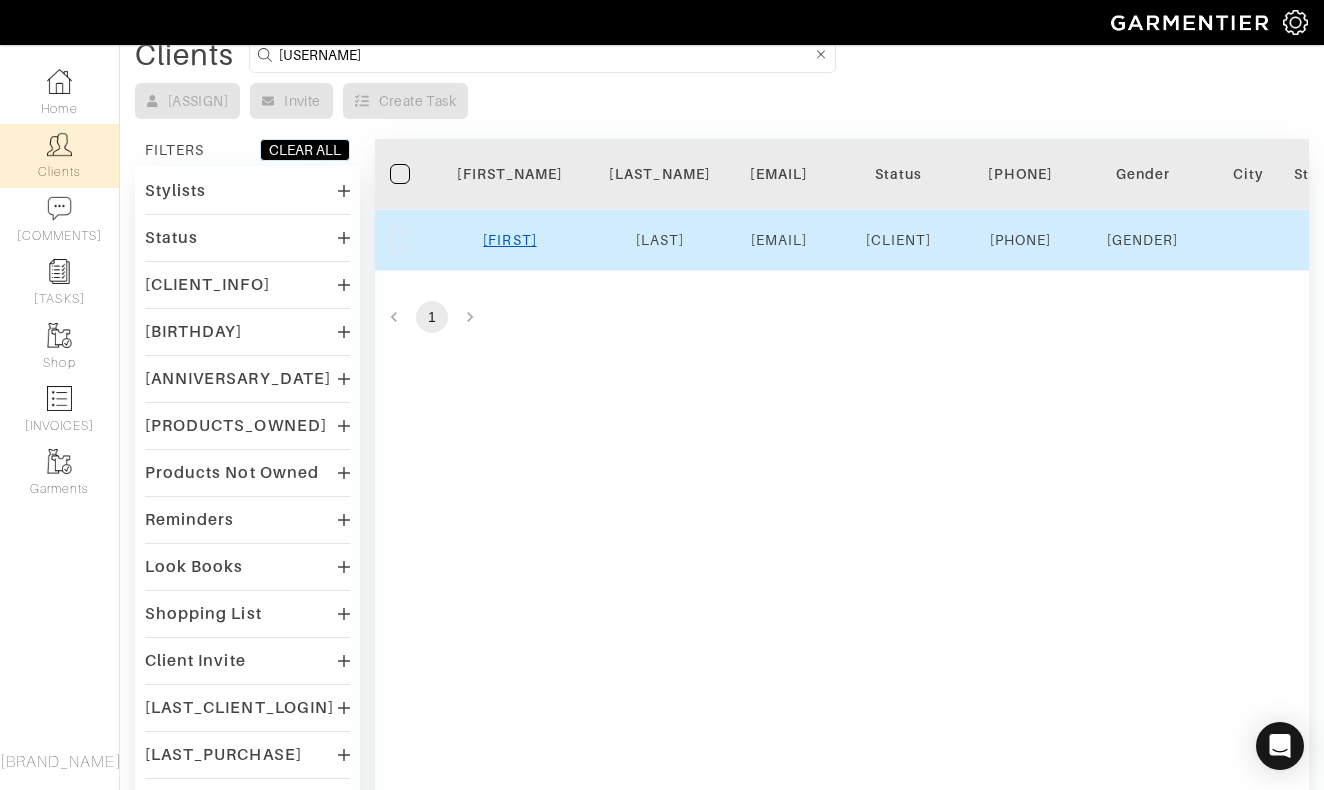 click on "Anirban" at bounding box center [509, 240] 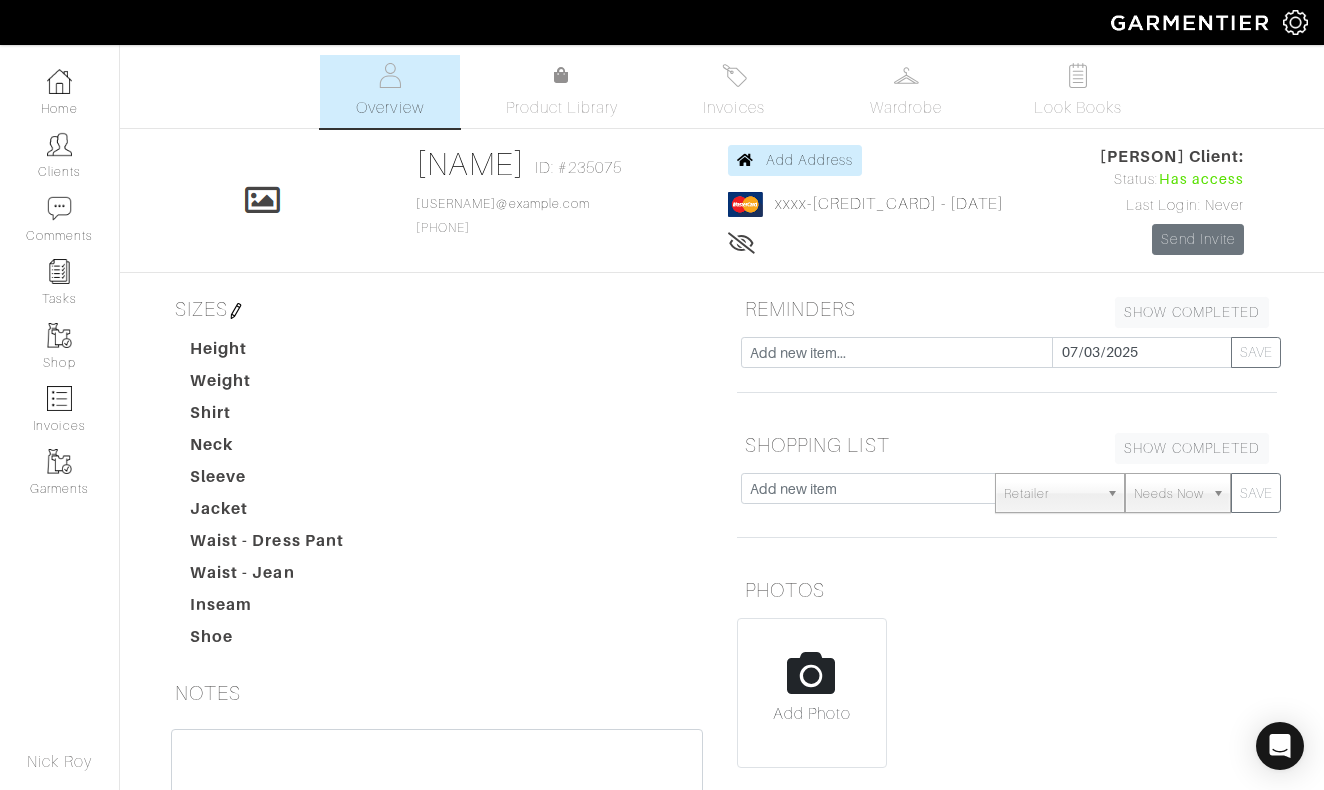scroll, scrollTop: 0, scrollLeft: 0, axis: both 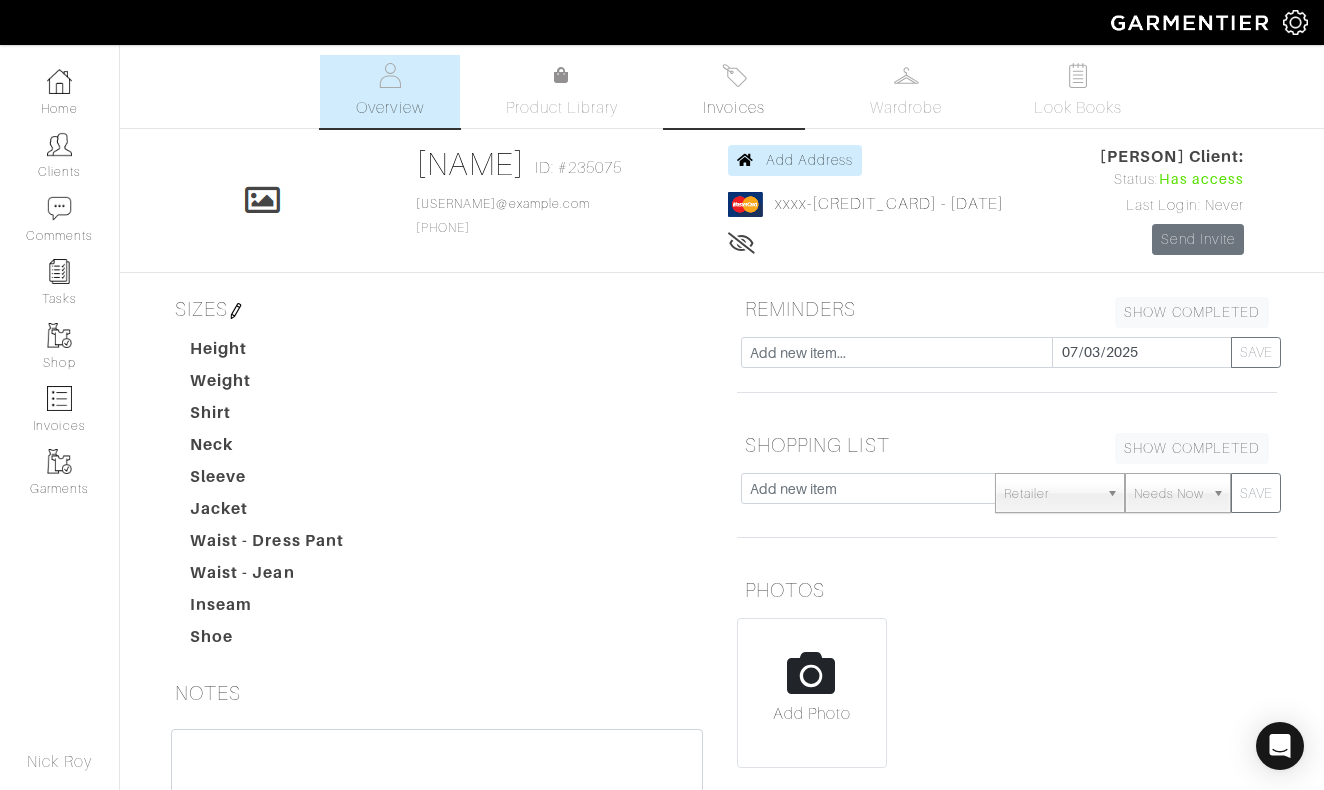 click on "Invoices" at bounding box center [734, 91] 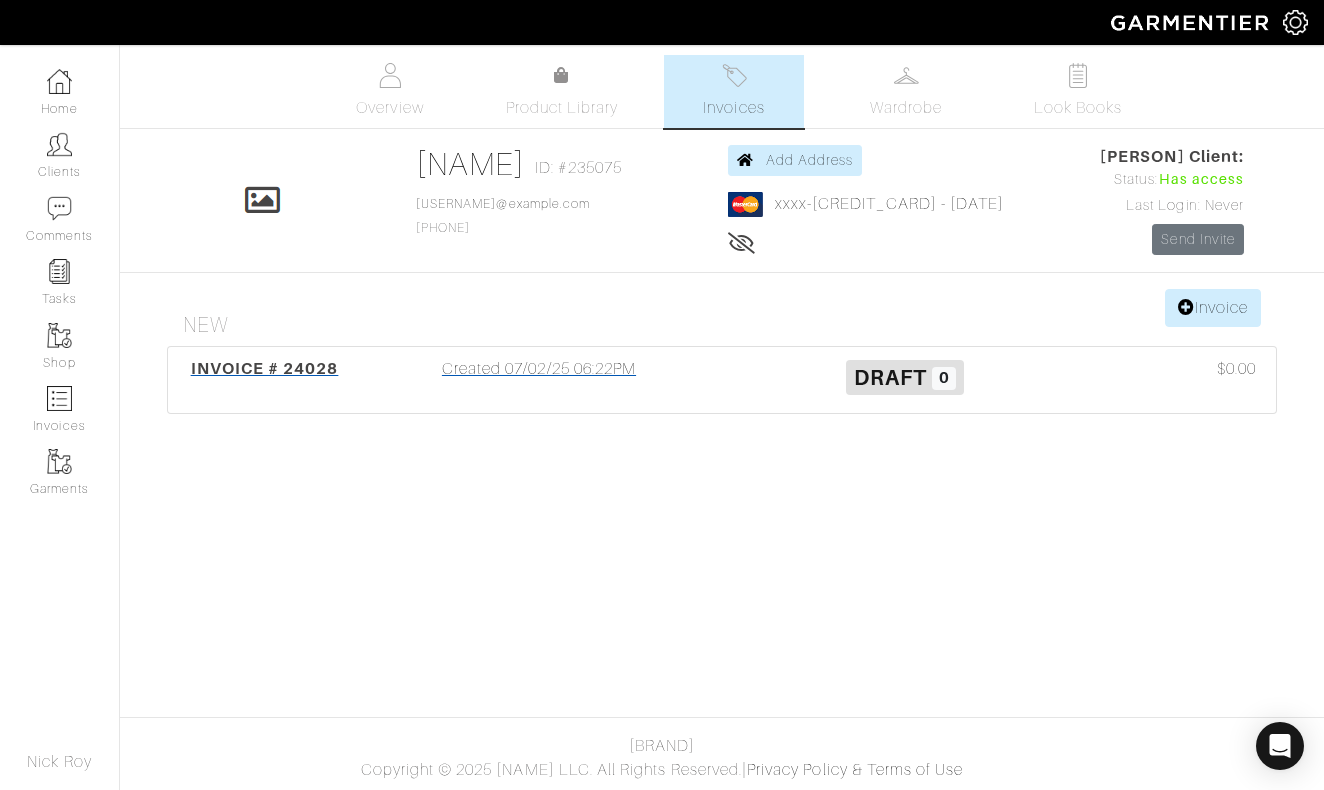 click on "Created 07/02/25 06:22PM" at bounding box center [539, 380] 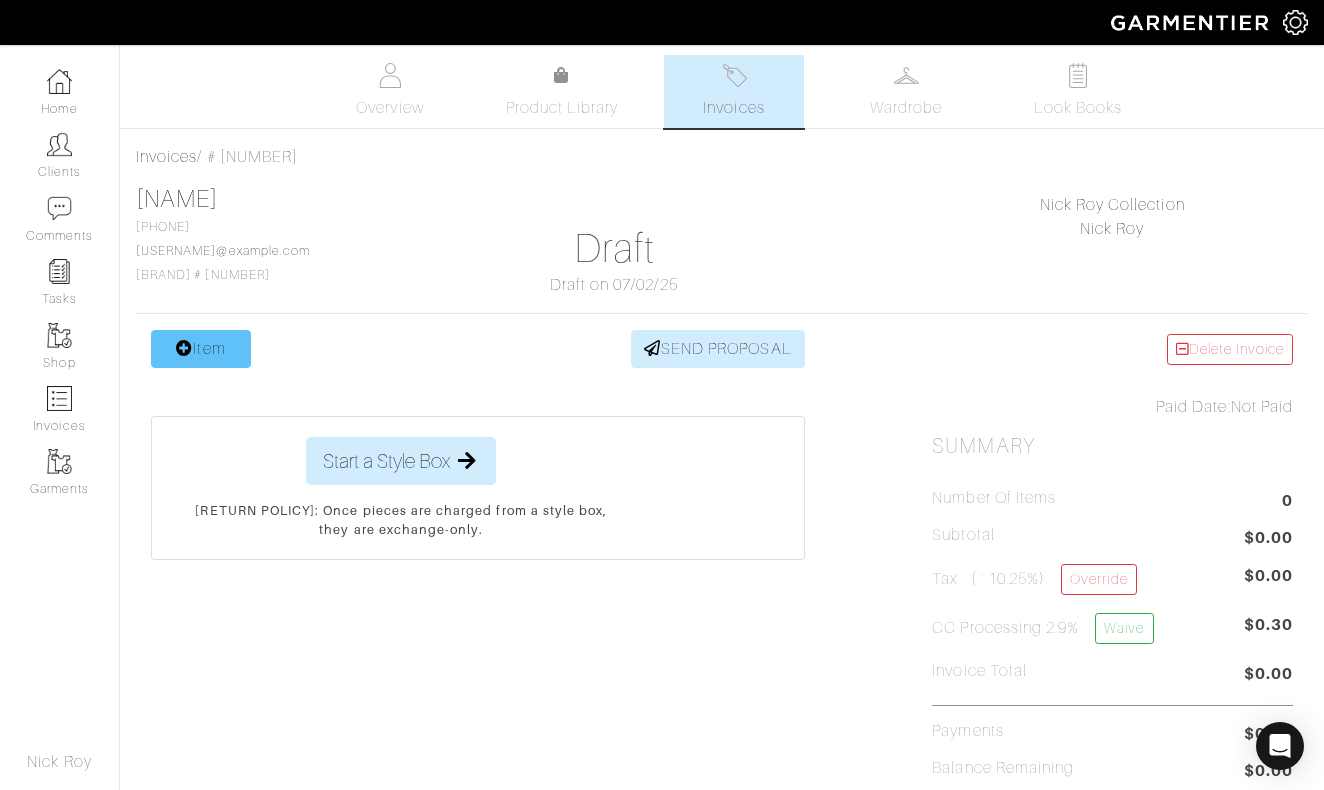 click at bounding box center [184, 348] 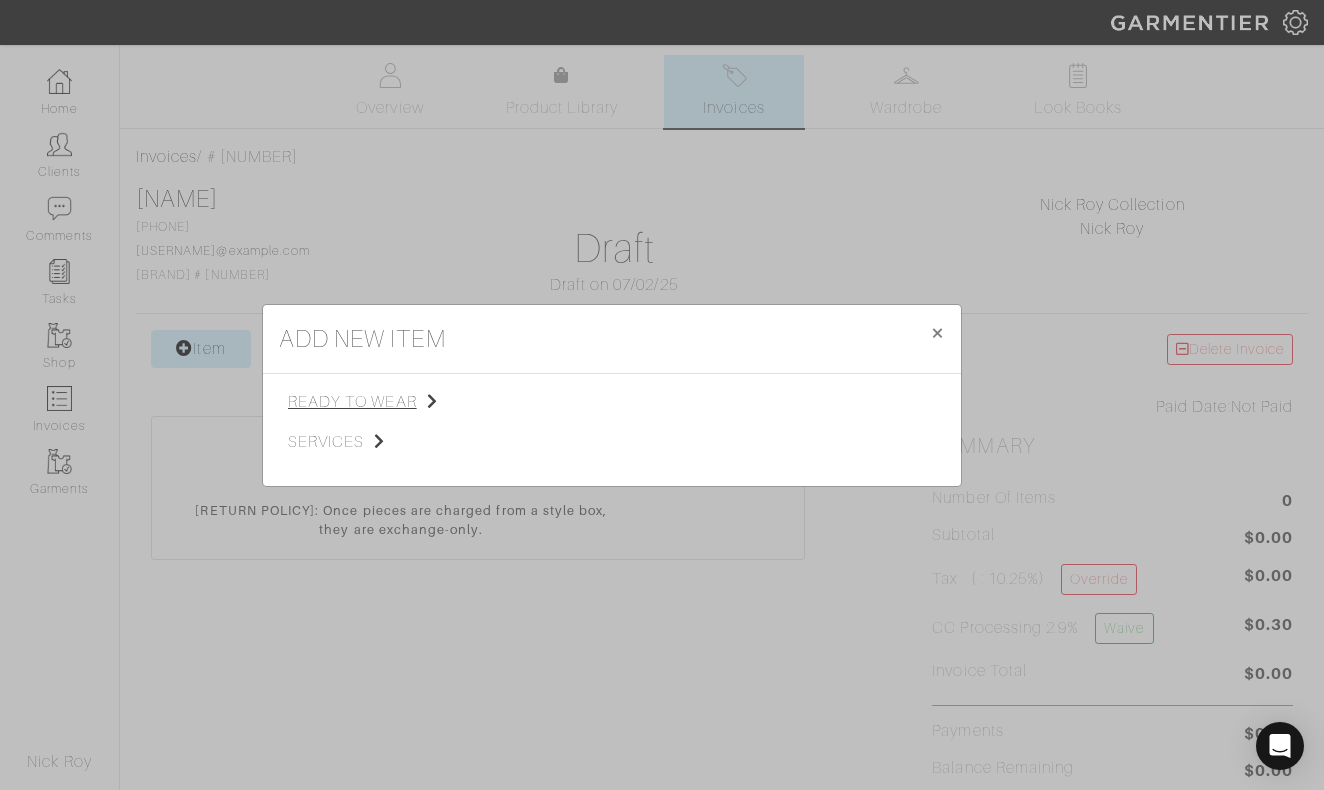 click on "ready to wear" at bounding box center (388, 402) 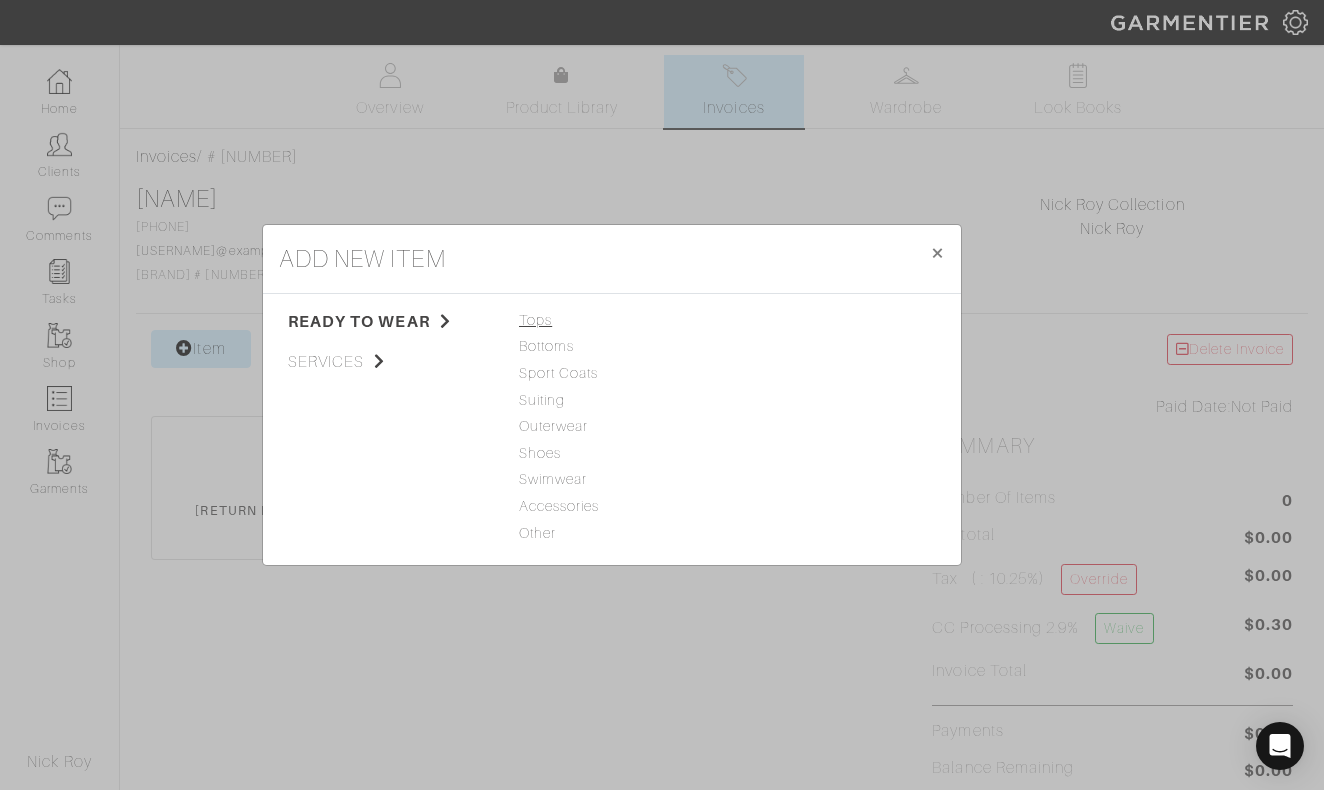 click on "Tops" at bounding box center (612, 321) 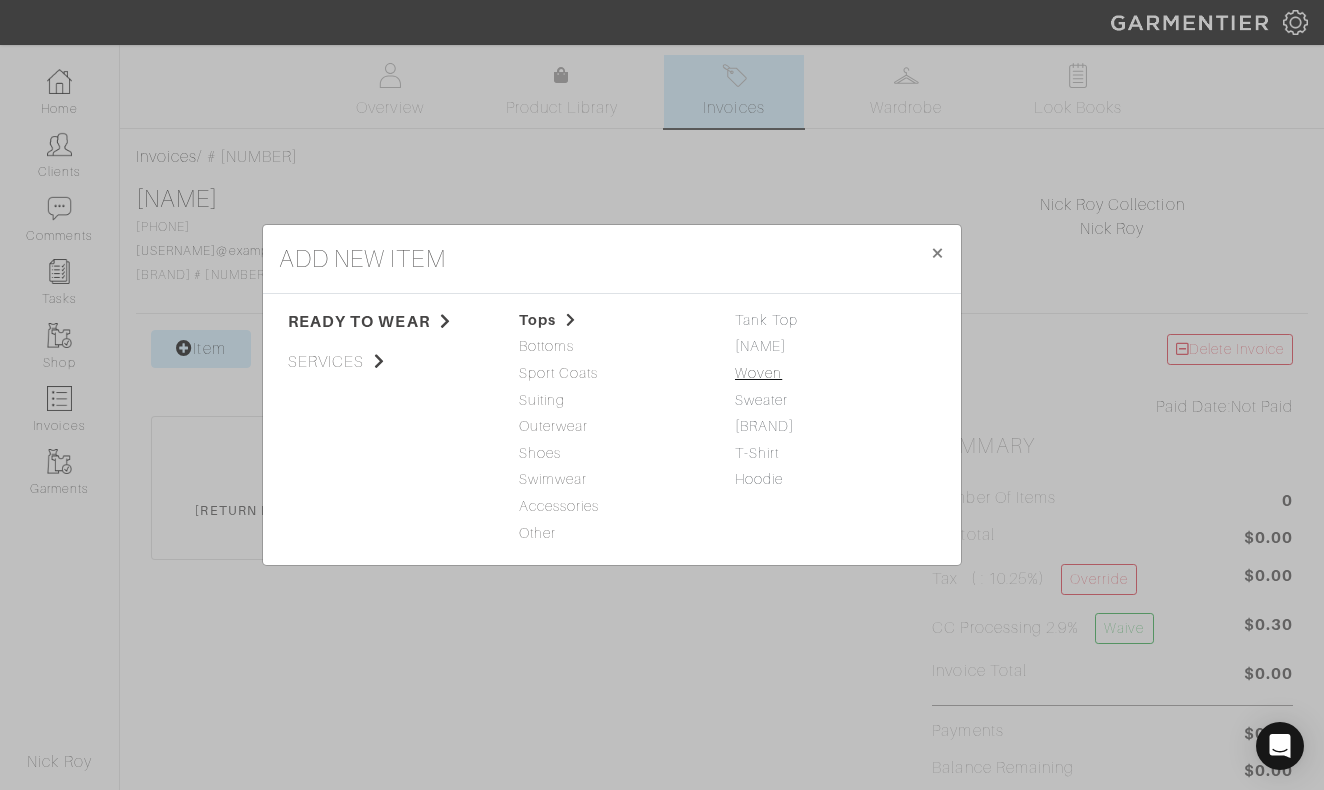click on "Woven" at bounding box center [758, 373] 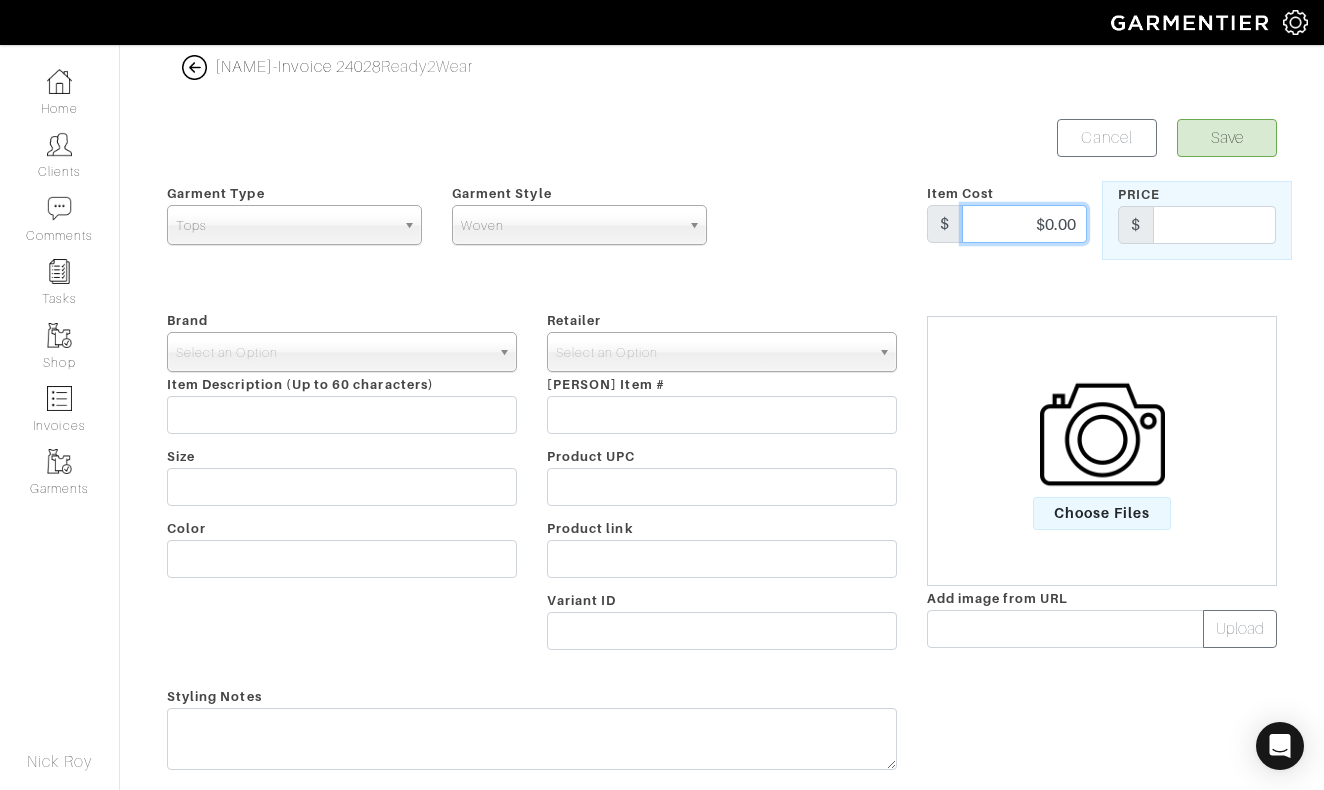 drag, startPoint x: 1023, startPoint y: 219, endPoint x: 1125, endPoint y: 219, distance: 102 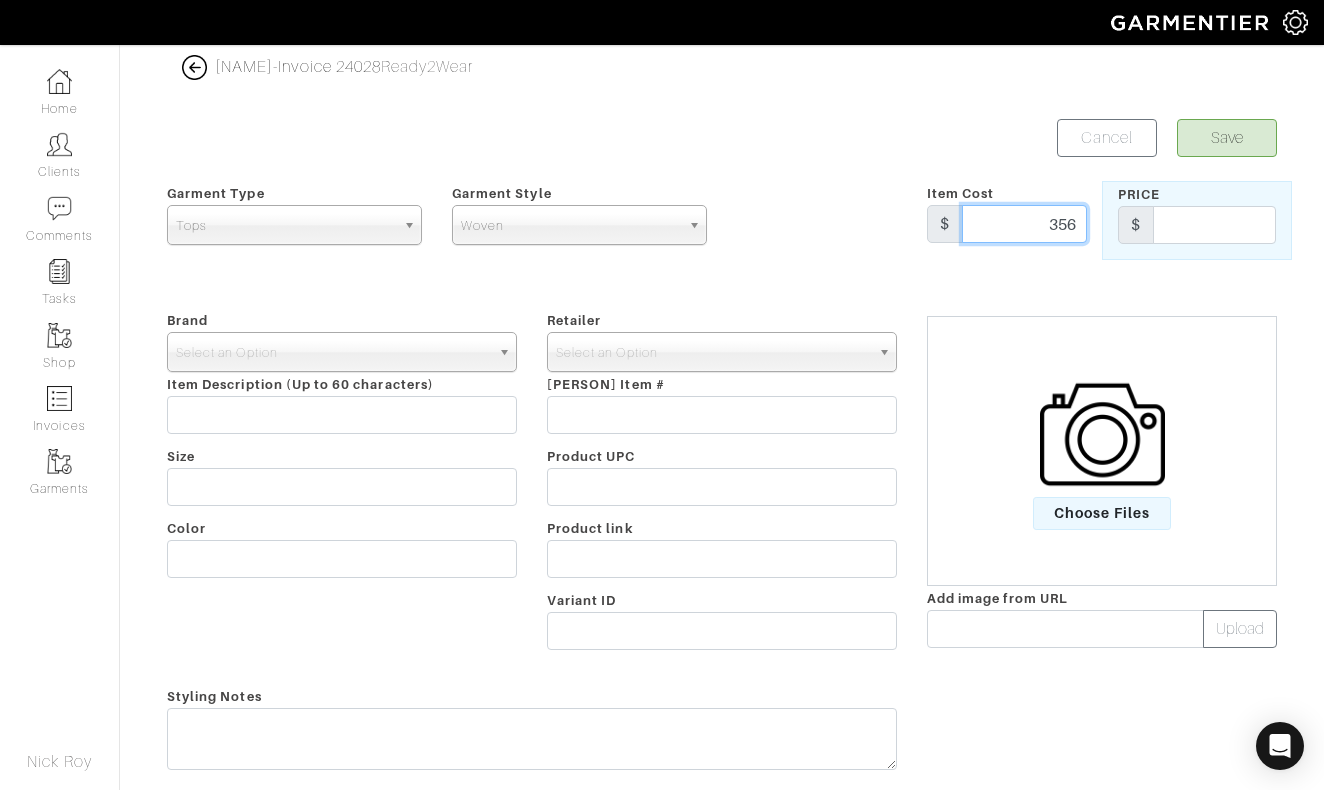 type on "356" 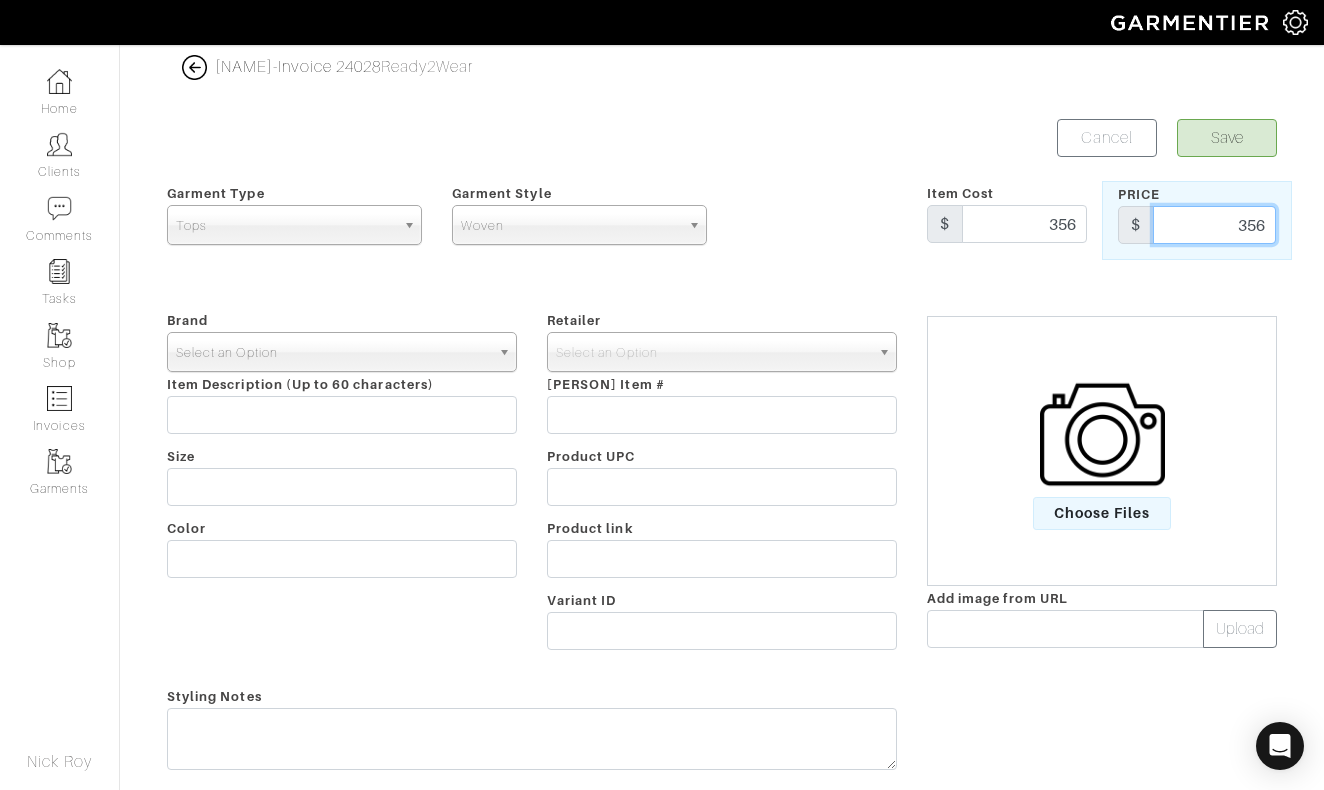 type on "356" 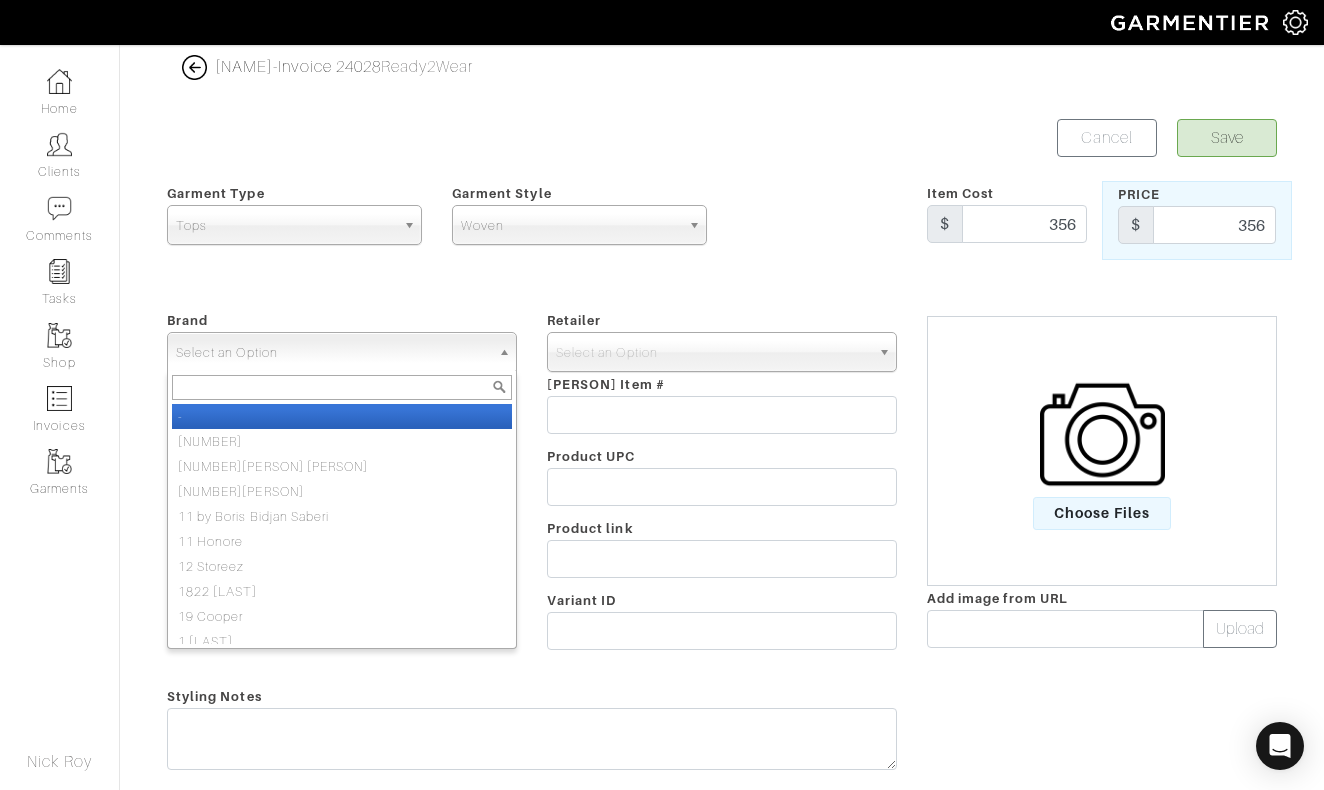 click on "Select an Option" at bounding box center (333, 353) 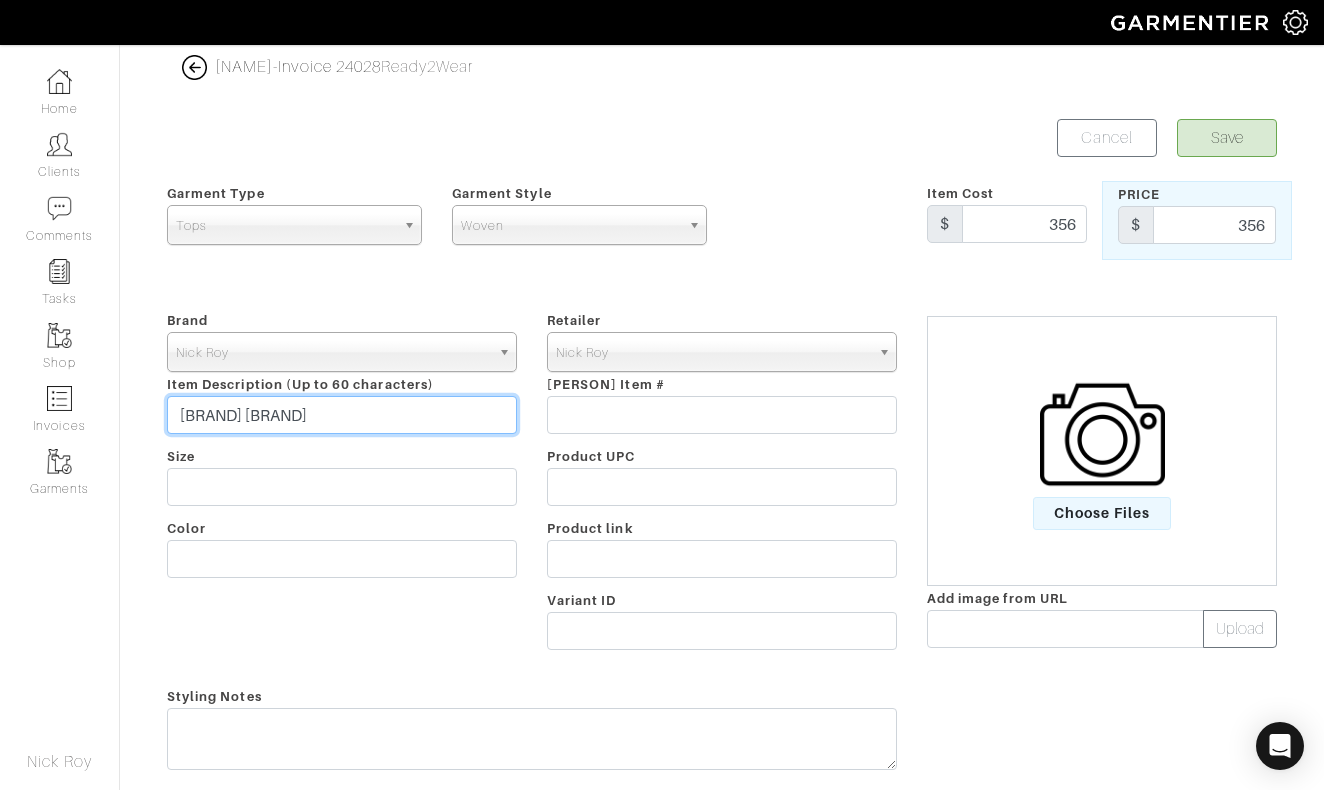 type on "[BRAND] [BRAND]" 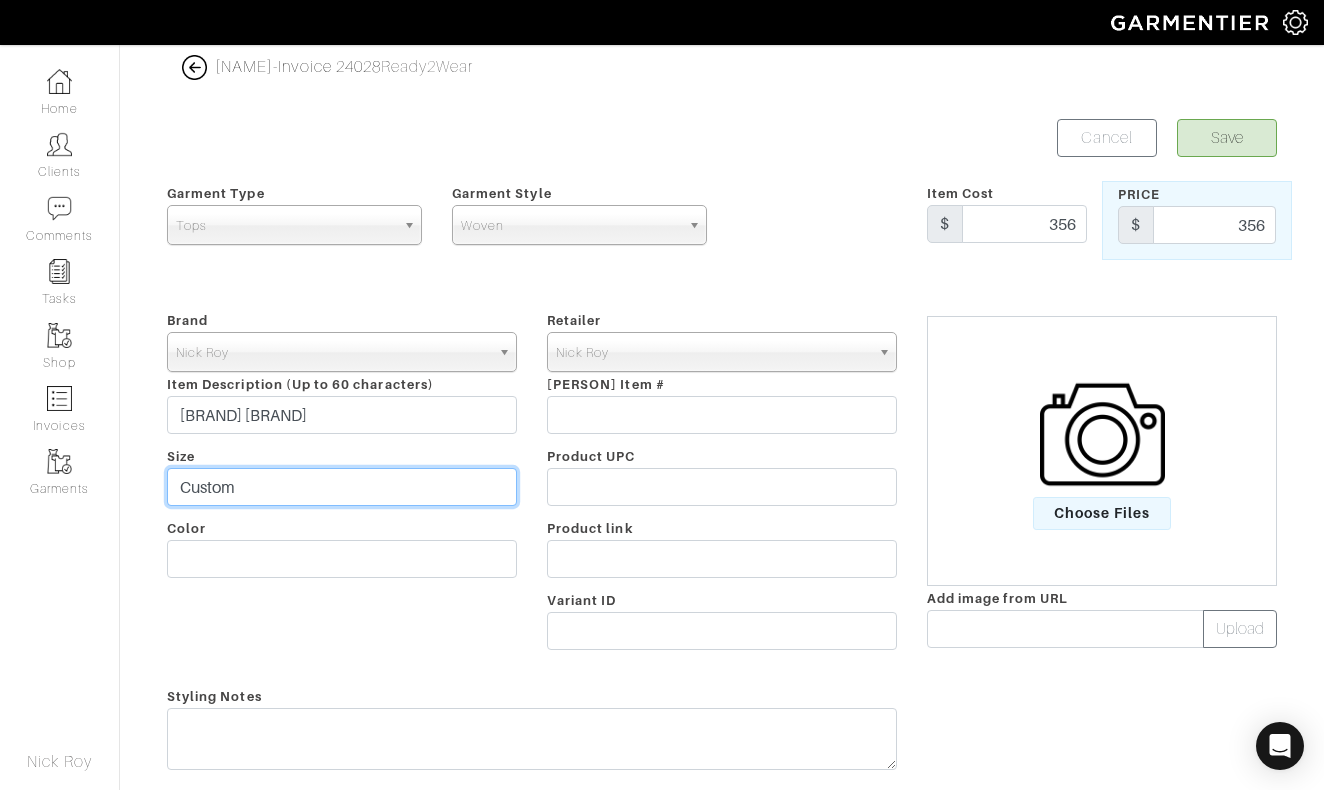 type on "Custom" 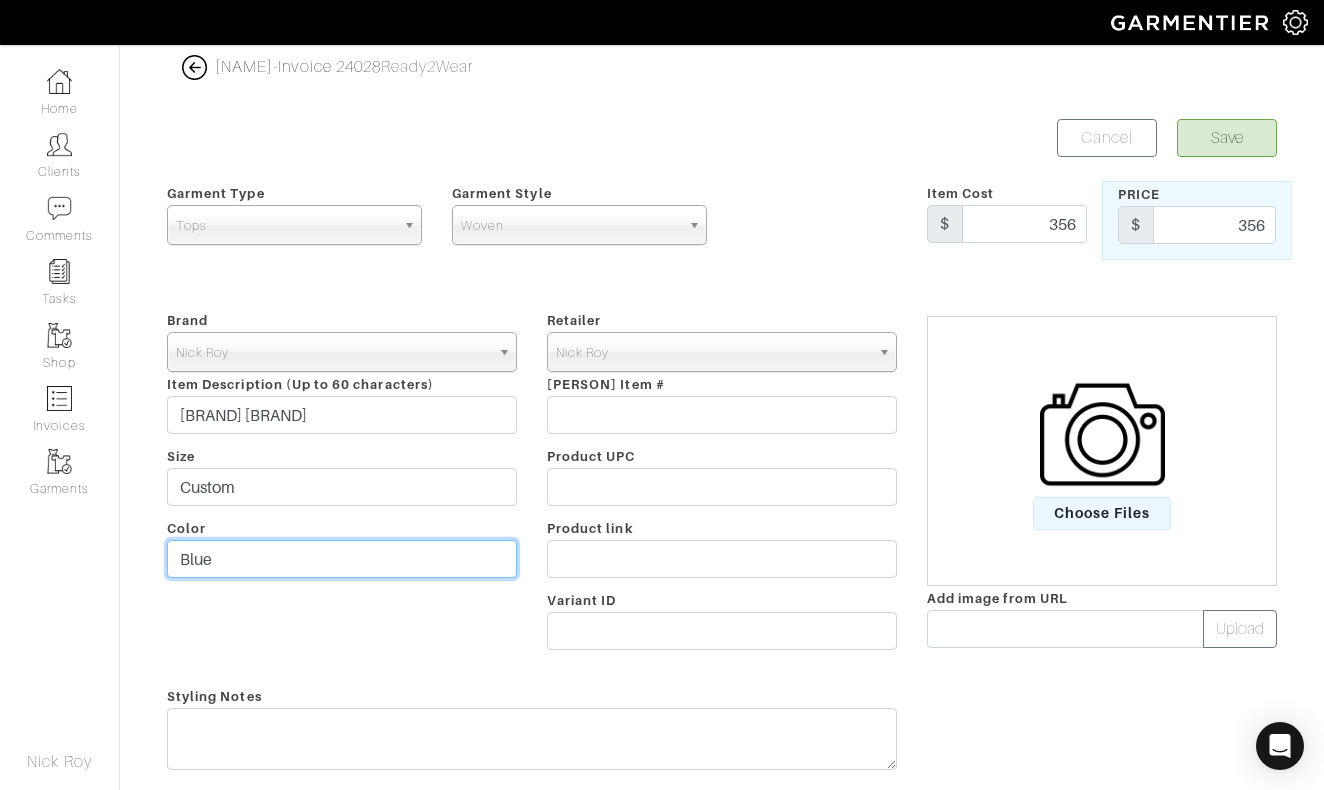 type on "Blue" 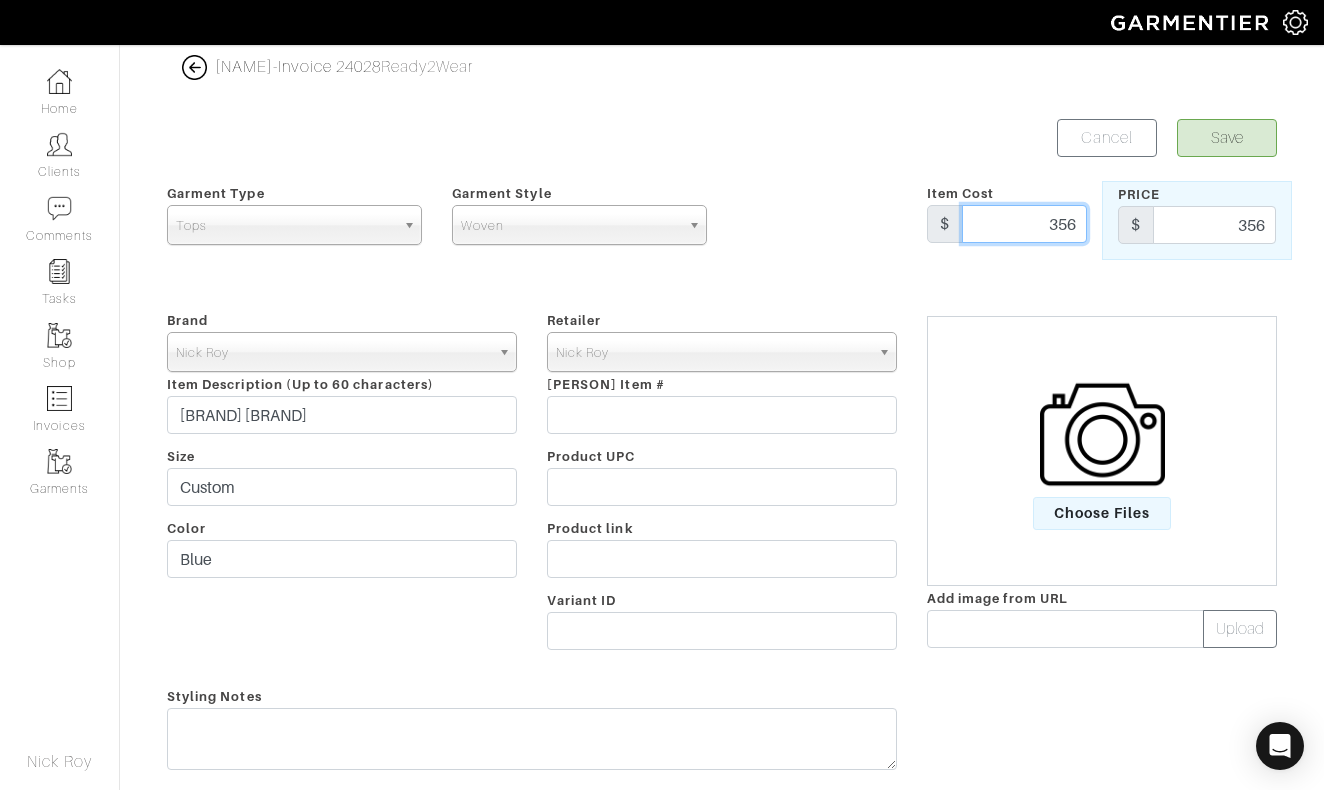 drag, startPoint x: 1047, startPoint y: 226, endPoint x: 1100, endPoint y: 226, distance: 53 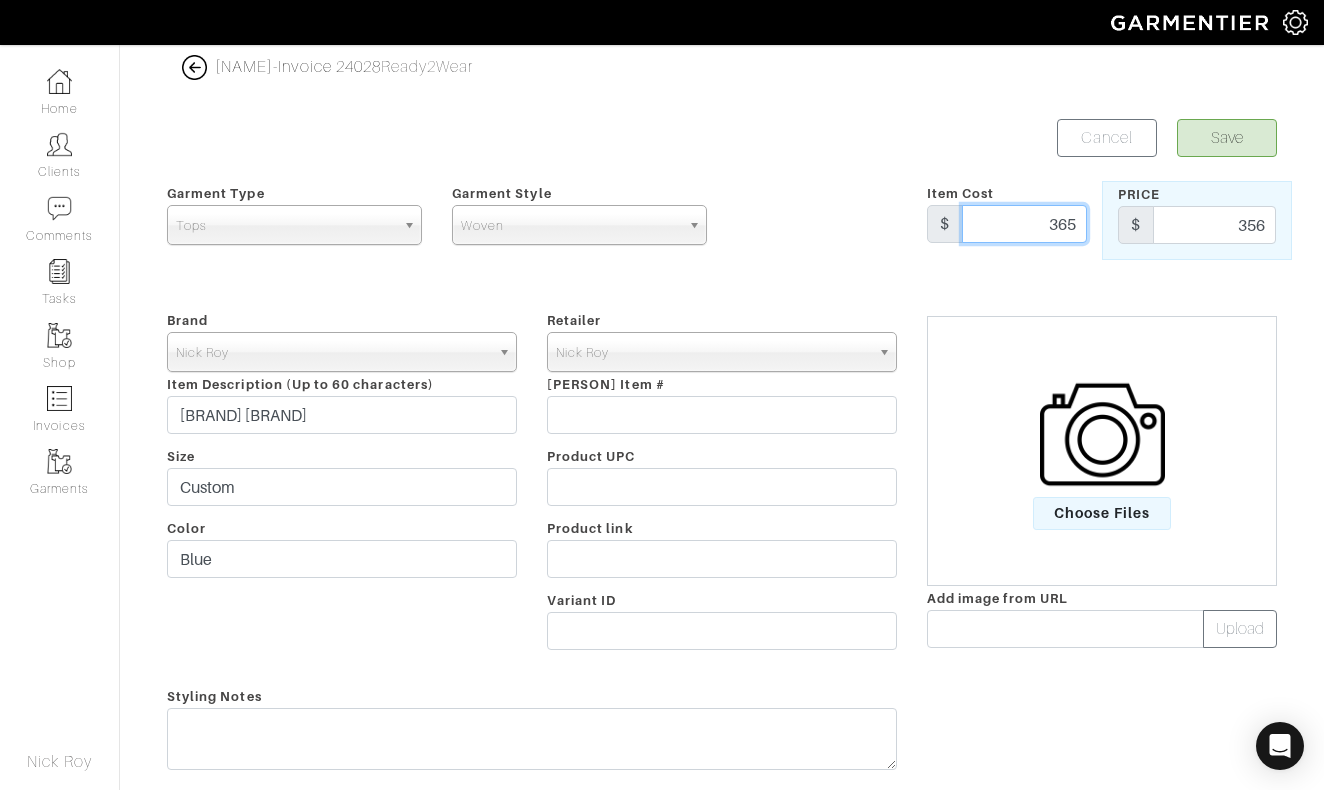 type on "365" 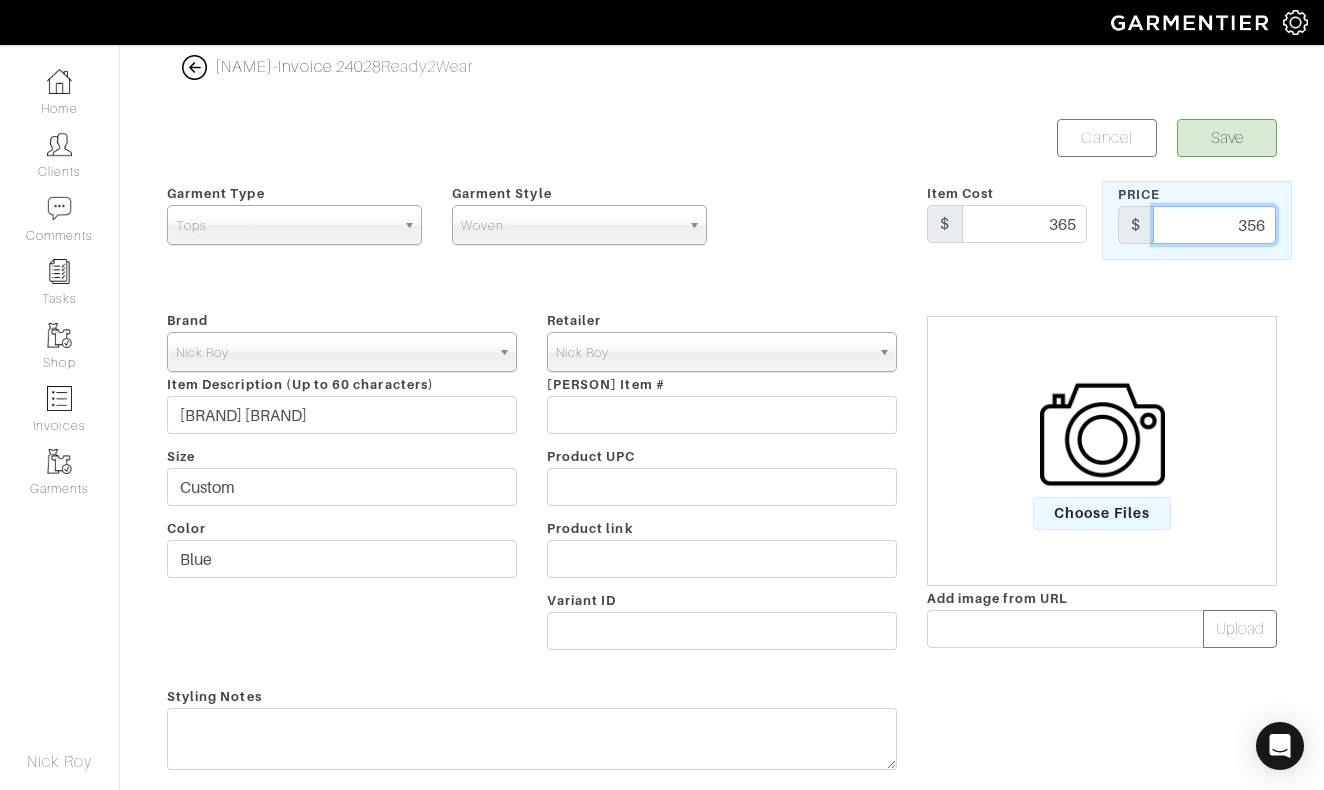 drag, startPoint x: 1234, startPoint y: 227, endPoint x: 1275, endPoint y: 225, distance: 41.04875 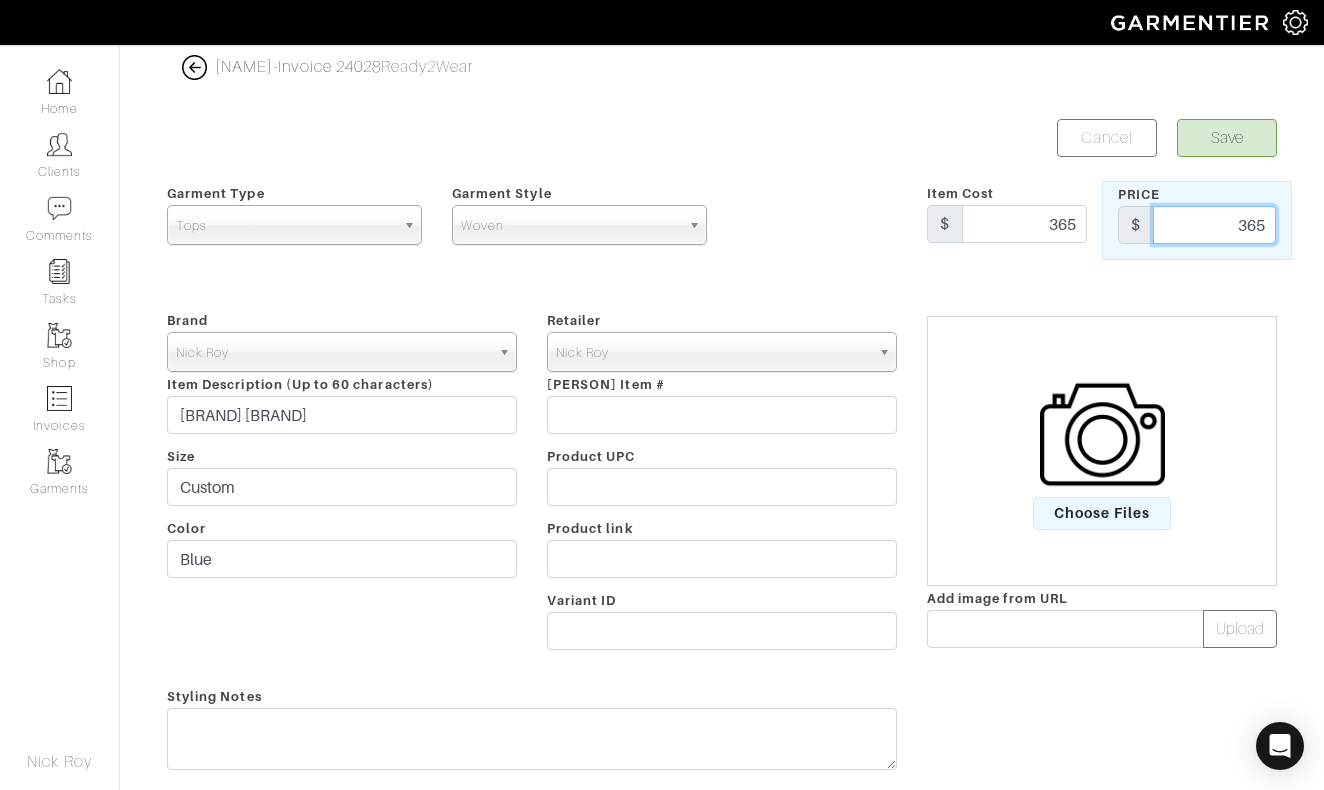 type on "365" 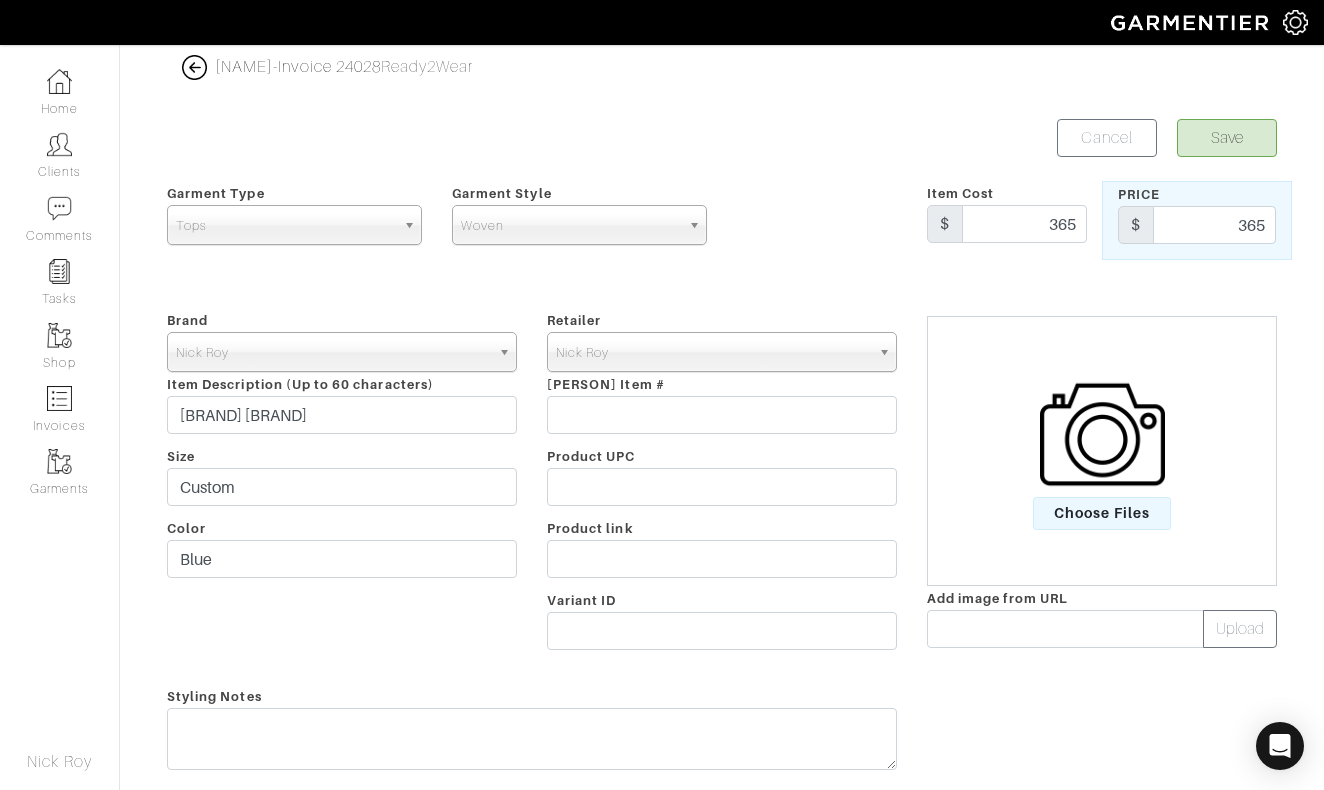 click on "Save" at bounding box center (1227, 138) 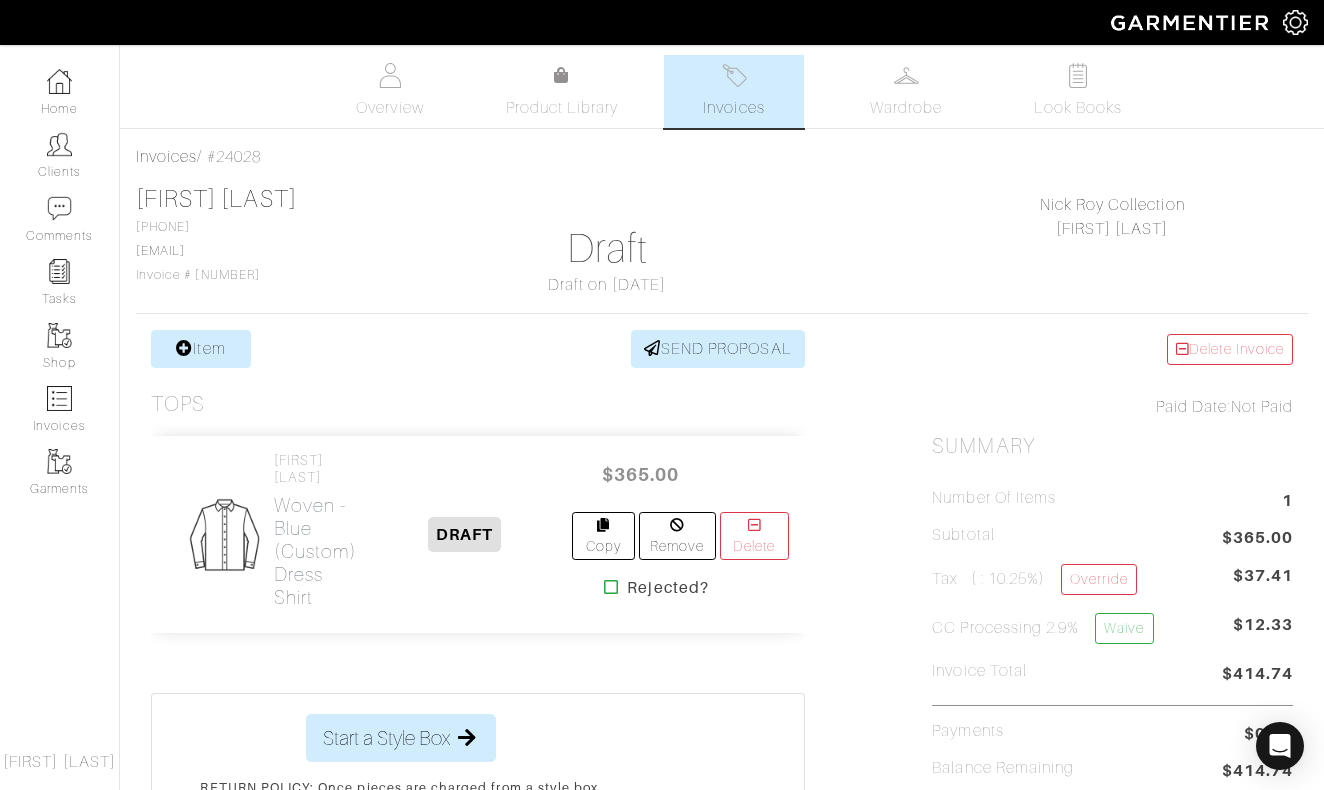 scroll, scrollTop: 0, scrollLeft: 0, axis: both 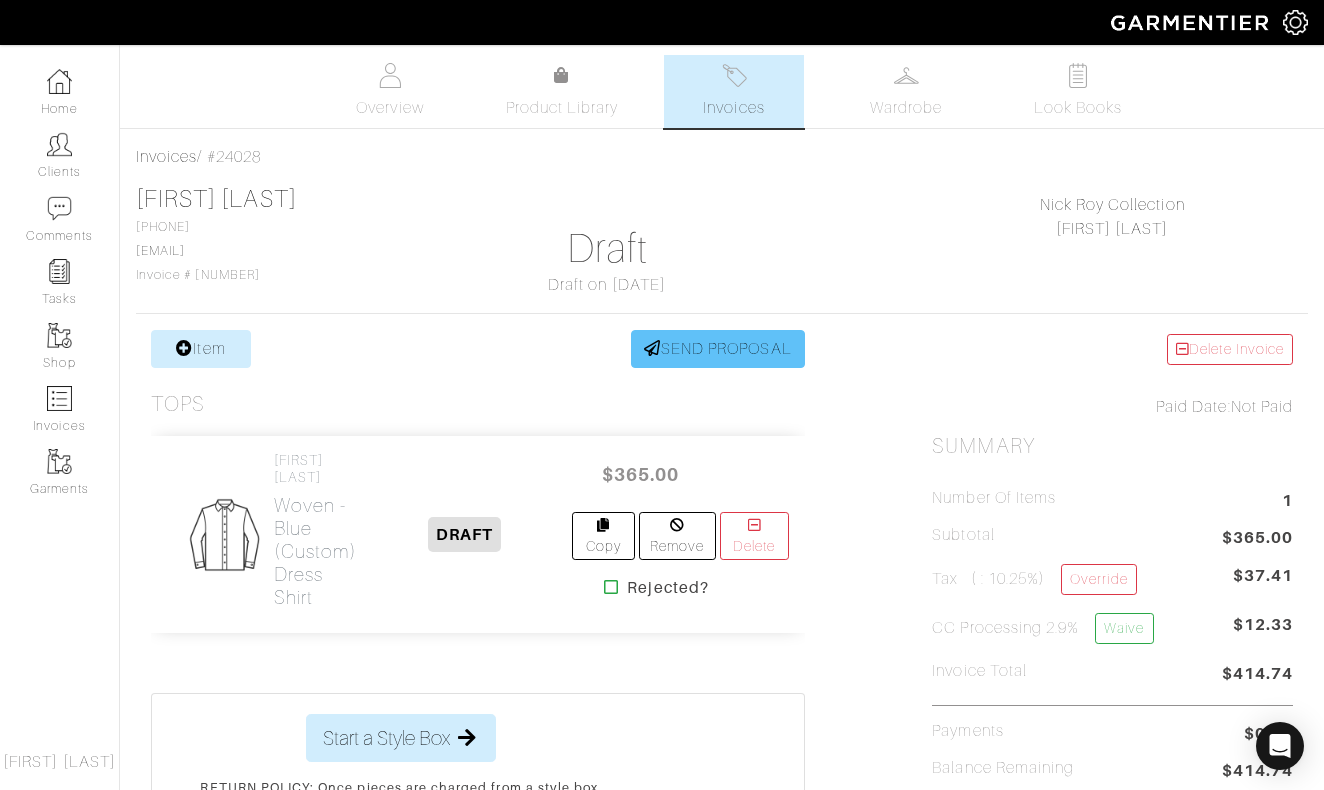 click on "SEND PROPOSAL" at bounding box center [718, 349] 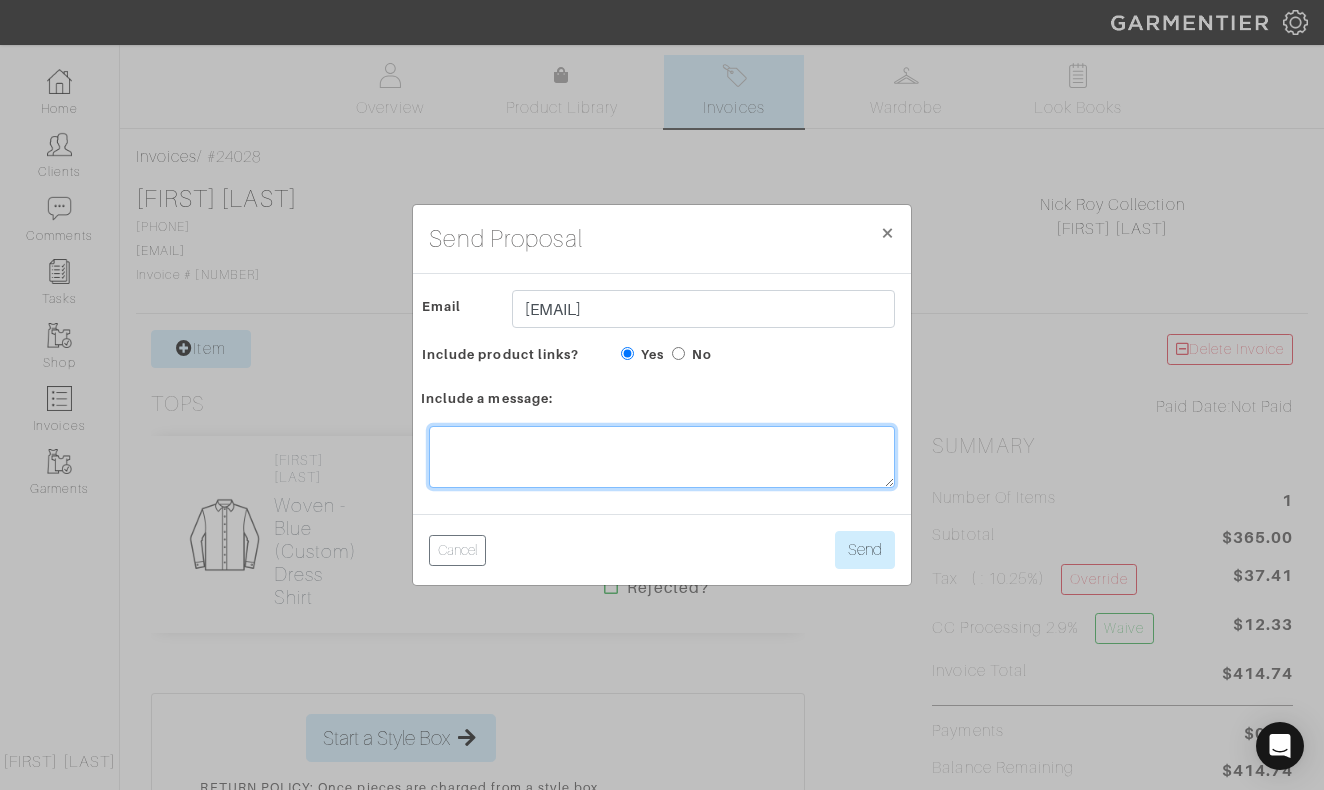 click at bounding box center (662, 457) 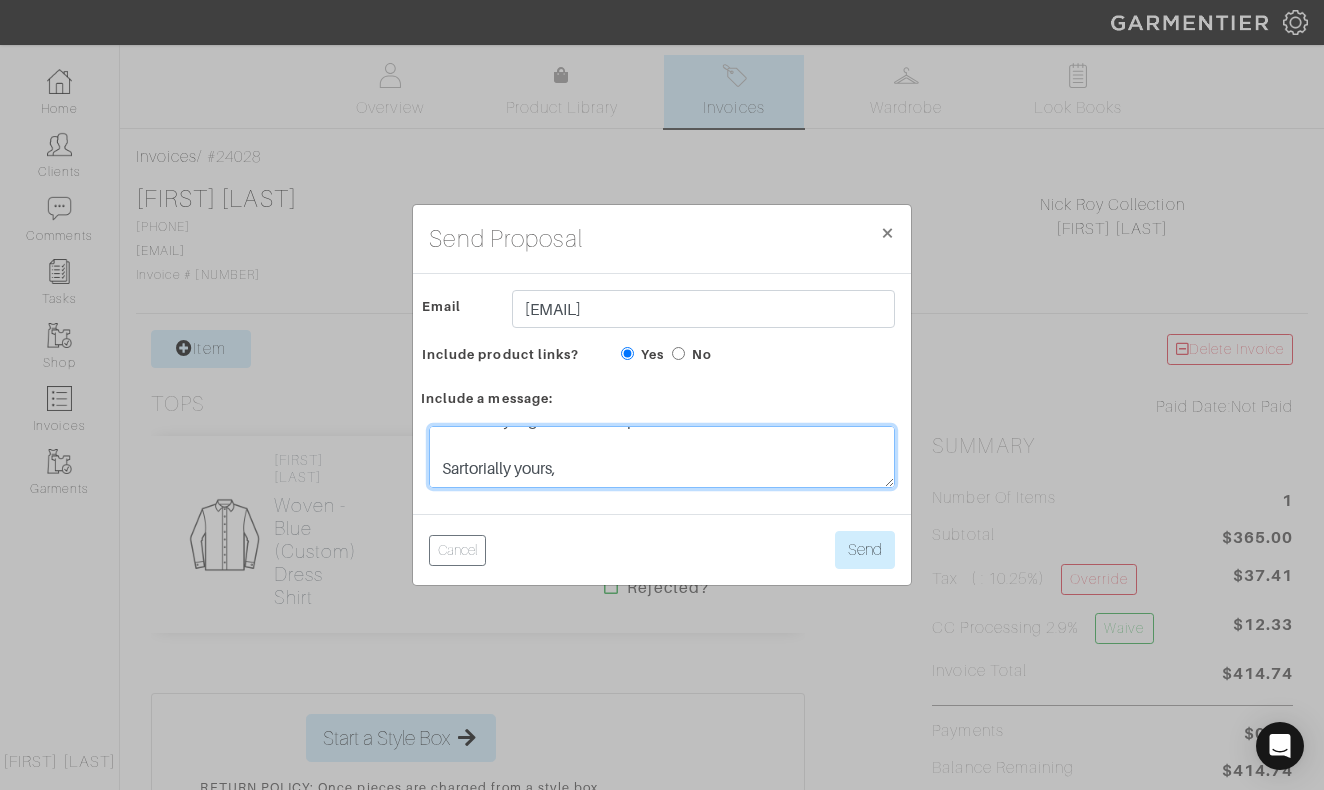 scroll, scrollTop: 351, scrollLeft: 0, axis: vertical 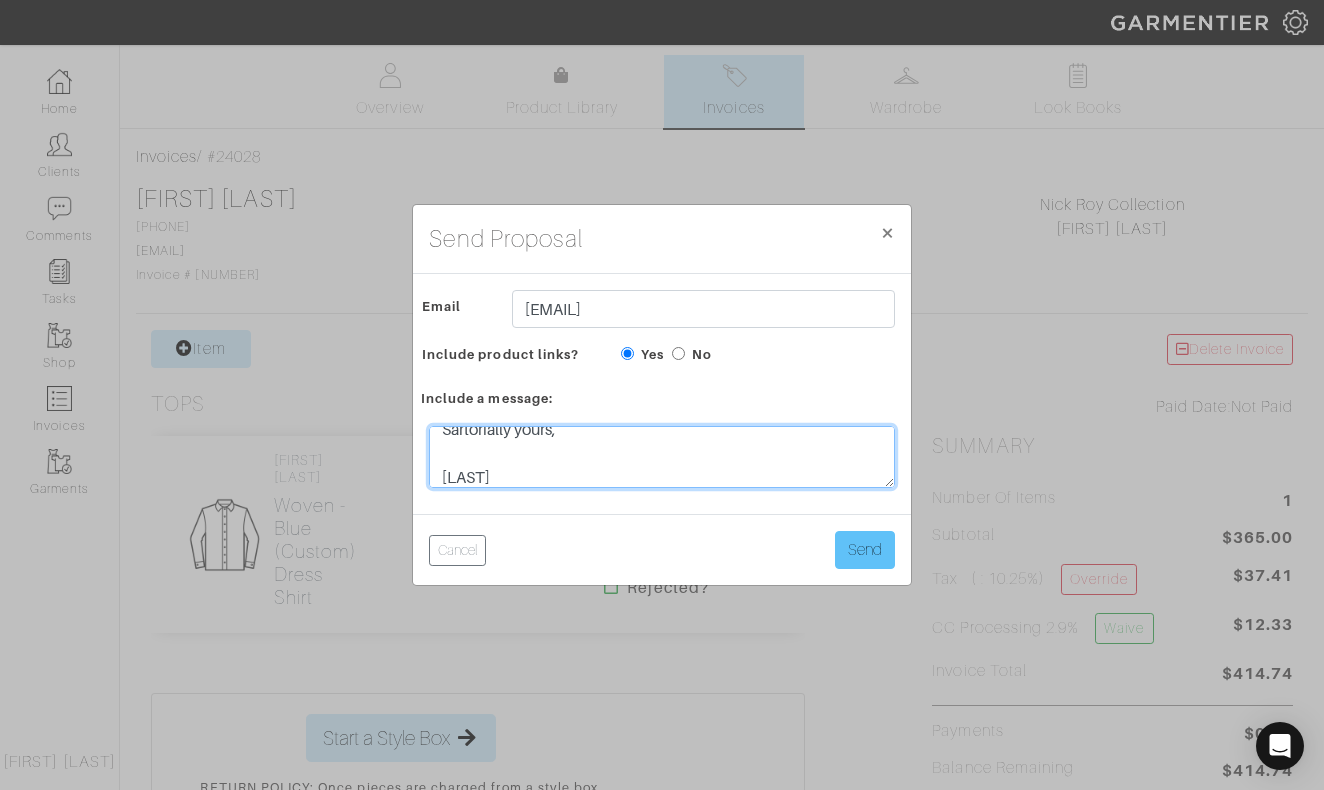 type on "[FIRST]!  So wonderful to meet you and the family today :) While I love what I get to do, by far my favorite part is getting to work with the people that I do!  And you guys were awesome!!!
I just got word back on pricing for the shirt today and as promised just sending over the invoice.
I have not charged your card and will not do so until you give me the green light :)
Feel free to respond here or shoot me a text: [PHONE].
This baby is gonna be sharp!
Sartorially yours,
[LAST]" 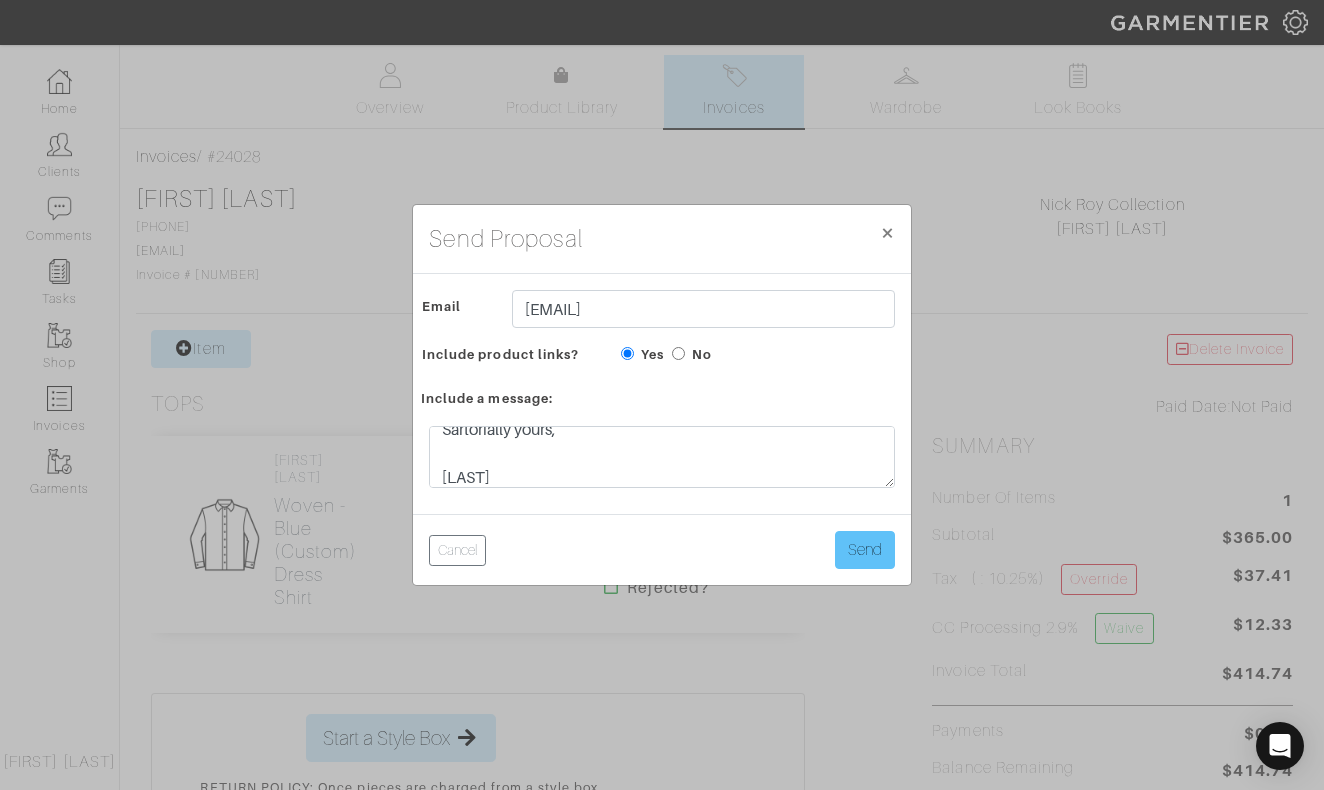 click on "Send" at bounding box center [865, 550] 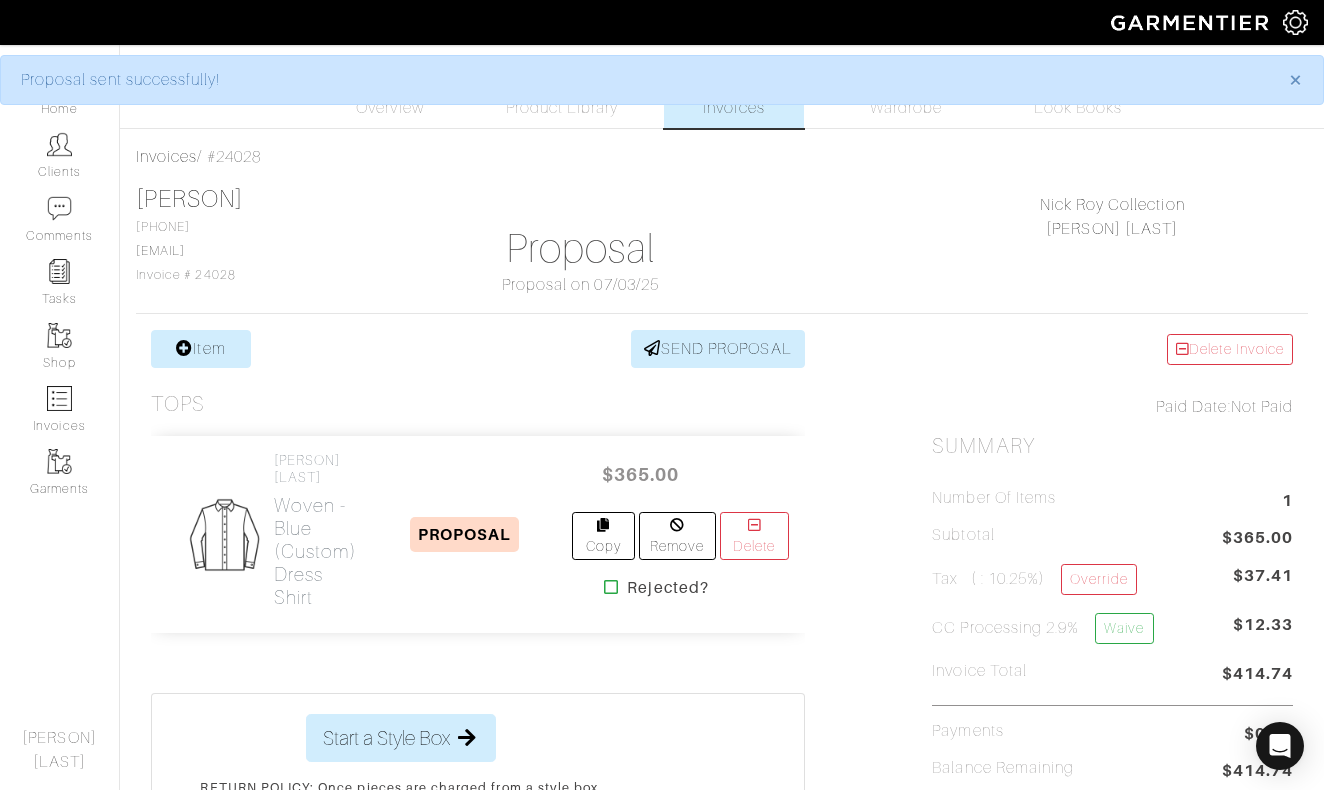 scroll, scrollTop: 0, scrollLeft: 0, axis: both 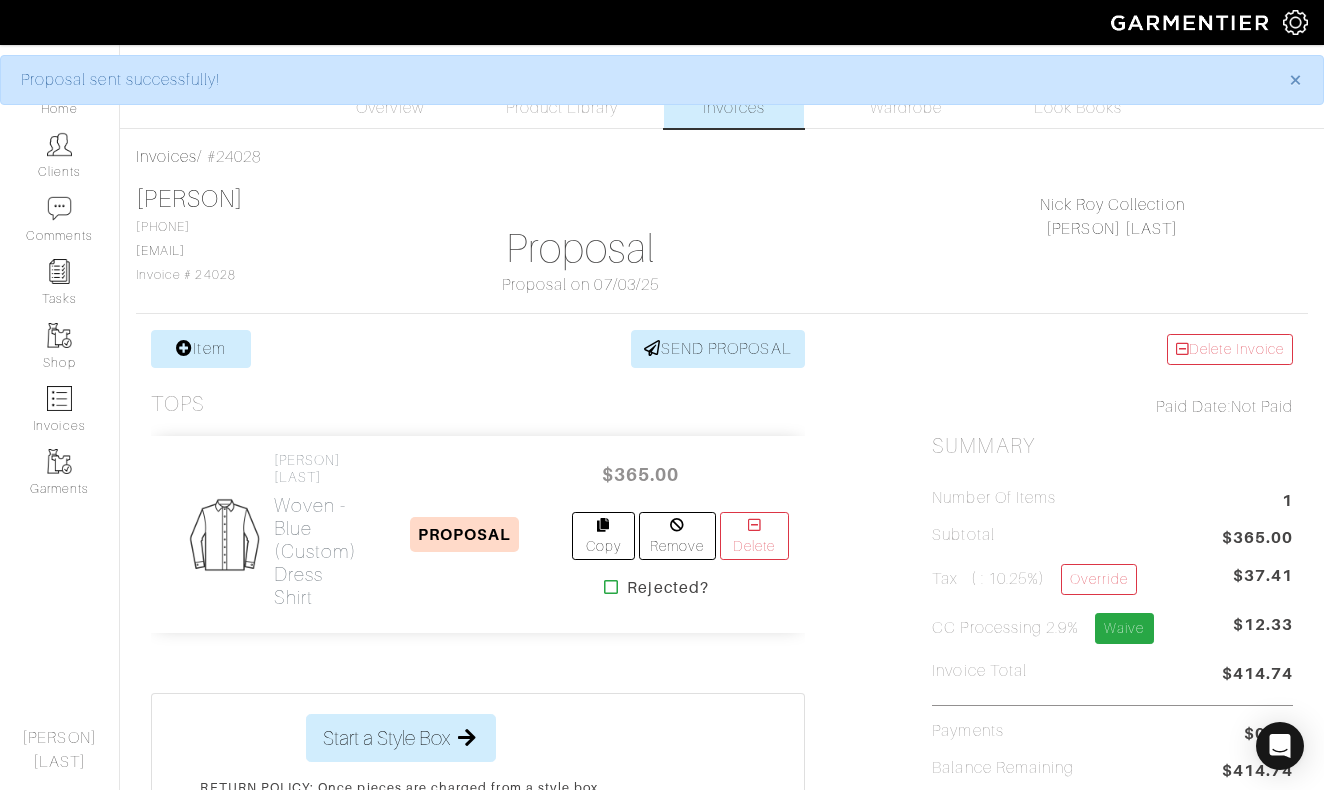 click on "Waive" at bounding box center (1124, 628) 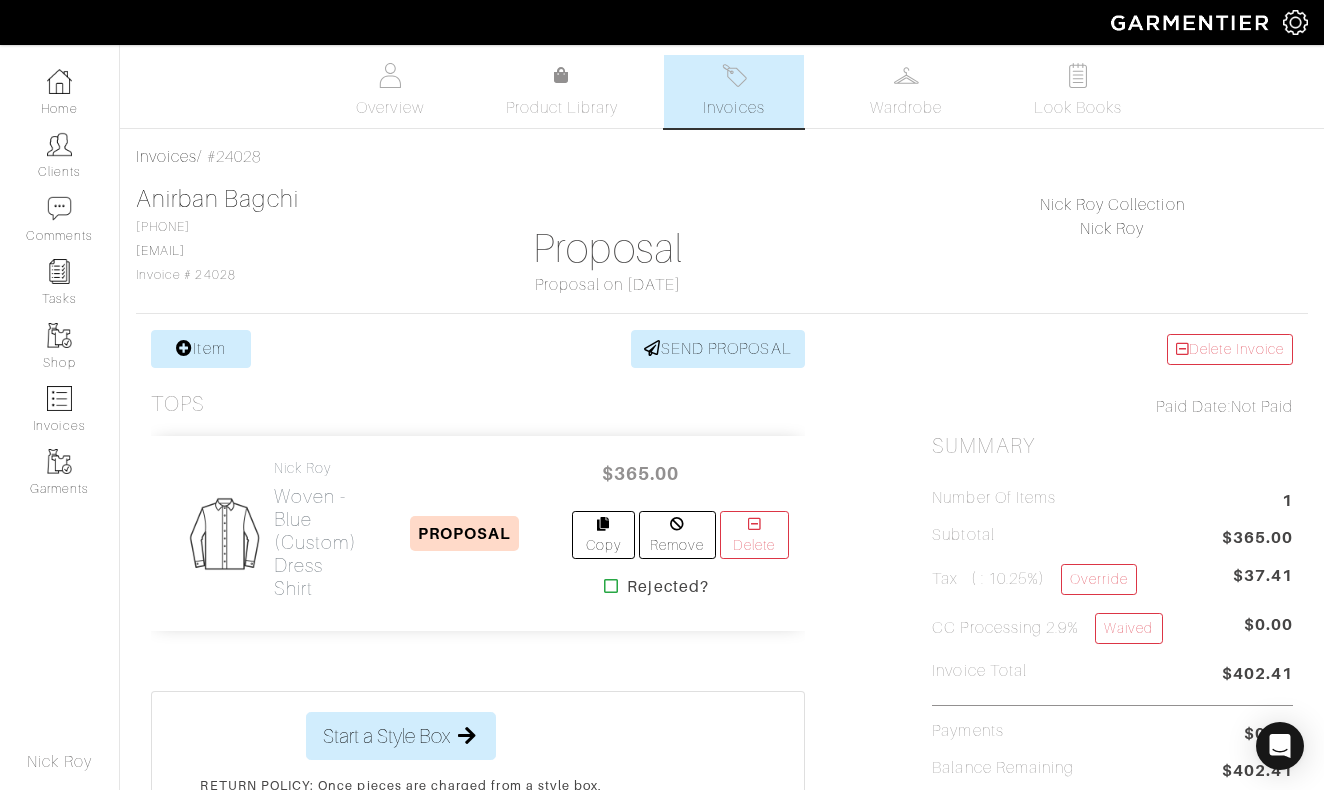 scroll, scrollTop: 0, scrollLeft: 0, axis: both 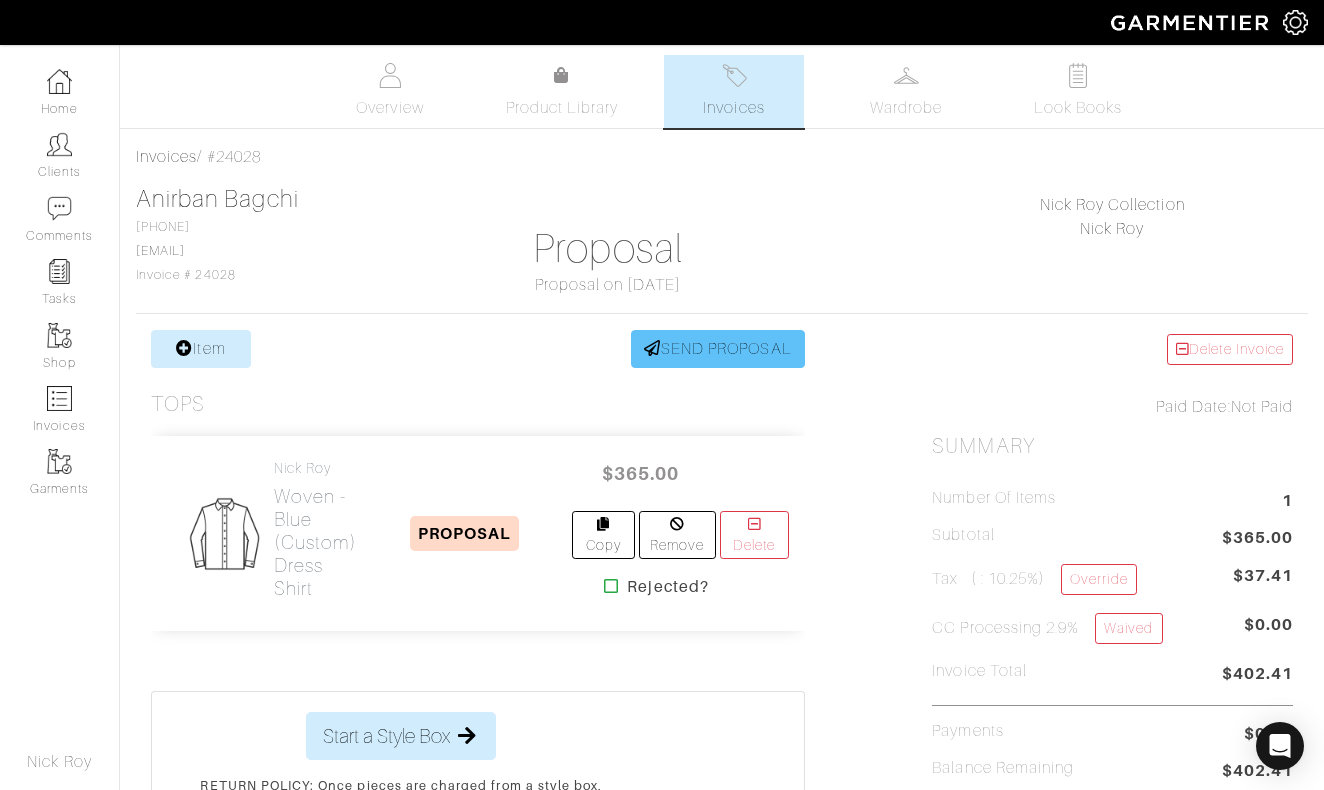 click on "SEND PROPOSAL" at bounding box center (718, 349) 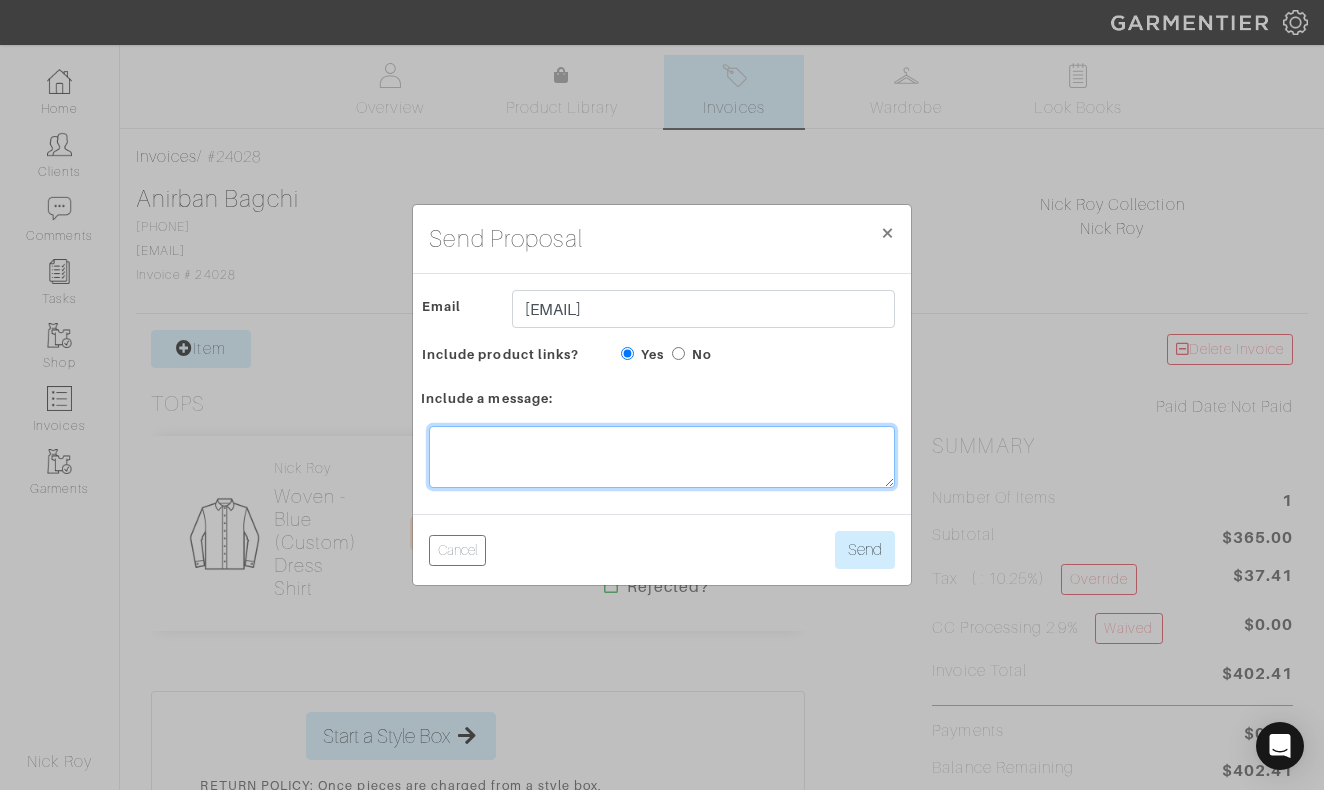 click at bounding box center [662, 457] 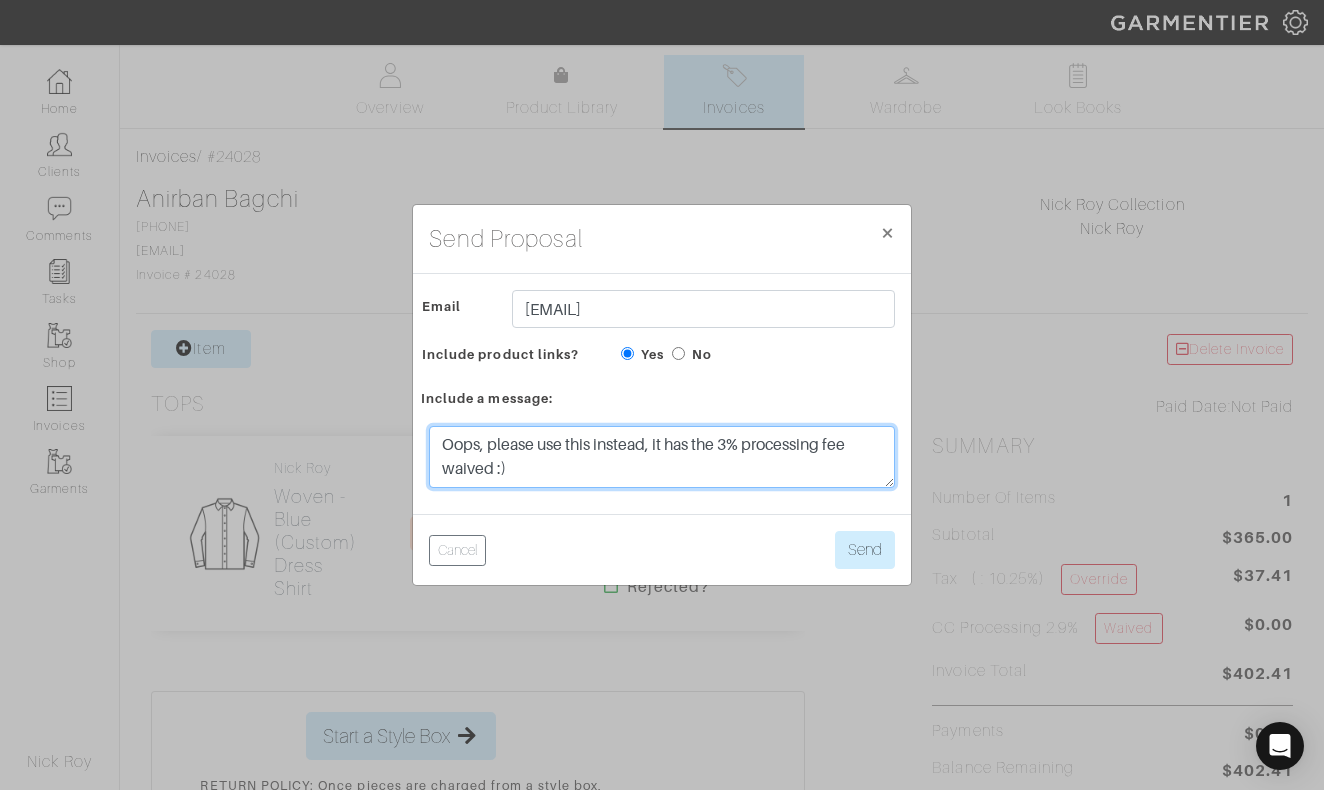 click on "Oops, please use this instead, it has the 3% processing fee waived :)" at bounding box center (662, 457) 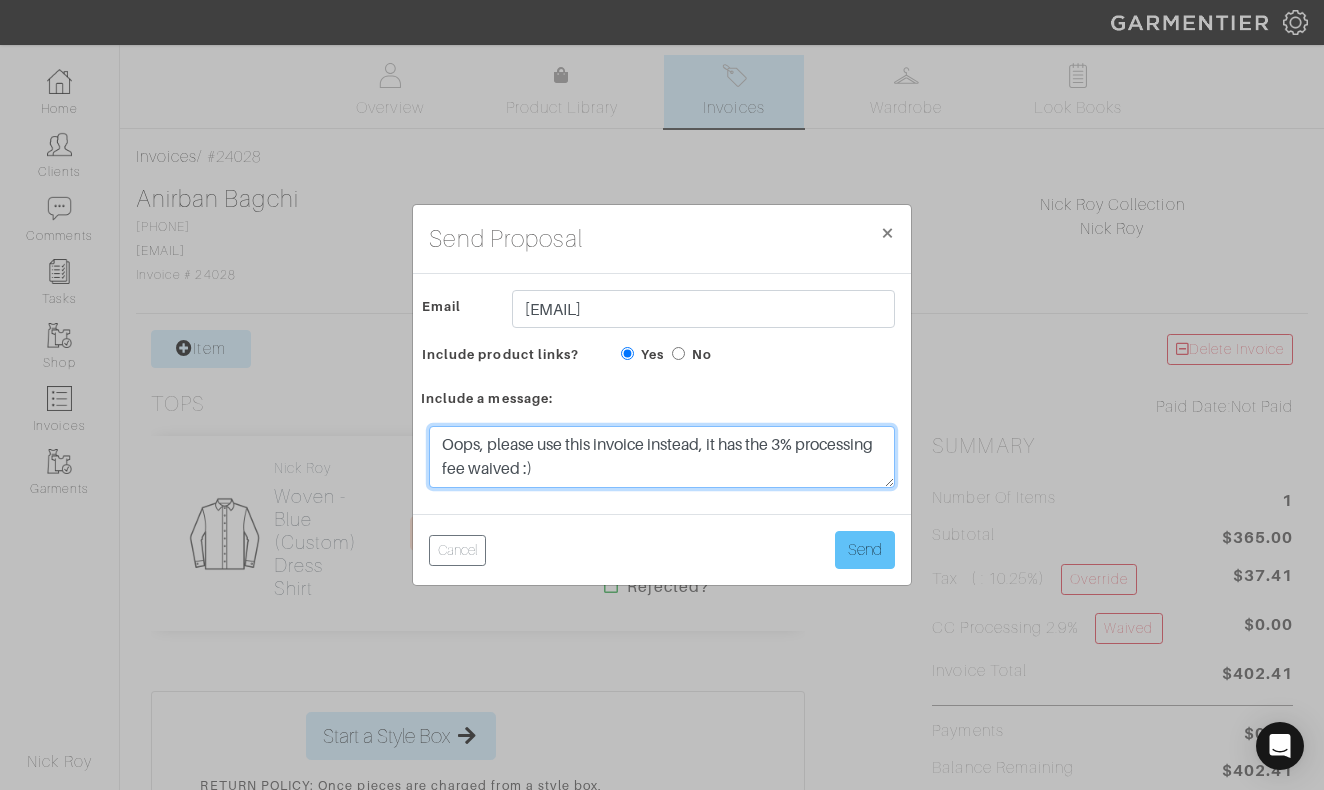 type on "Oops, please use this invoice instead, it has the 3% processing fee waived :)" 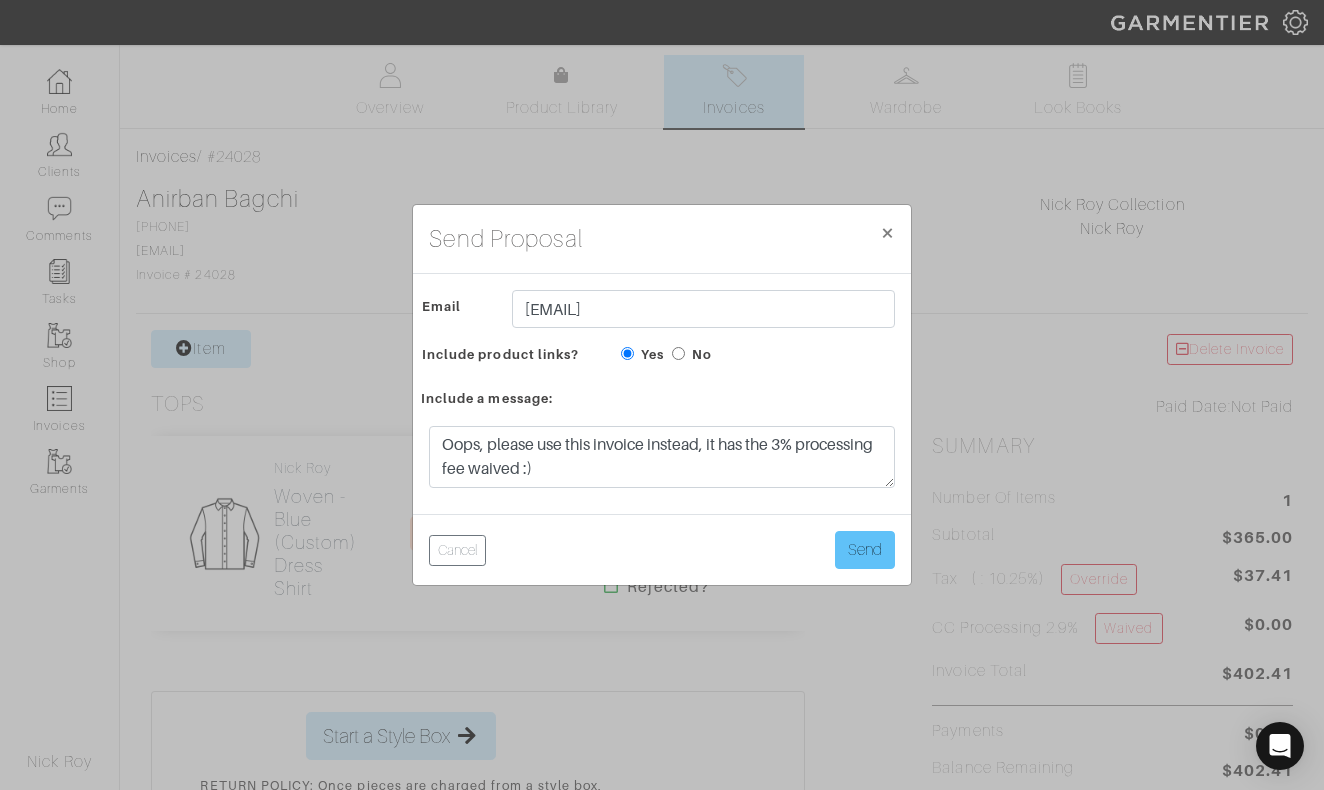 click on "Send" at bounding box center (865, 550) 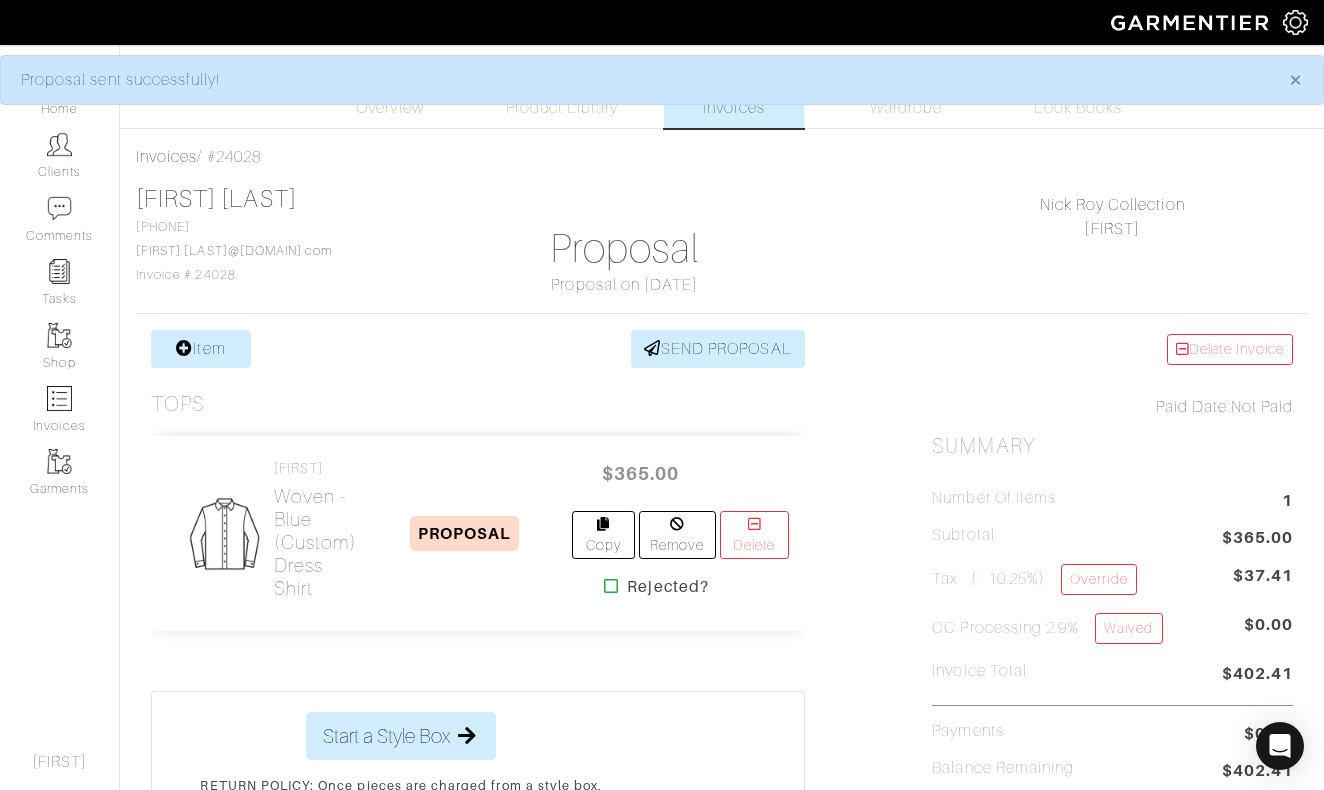 scroll, scrollTop: 0, scrollLeft: 0, axis: both 